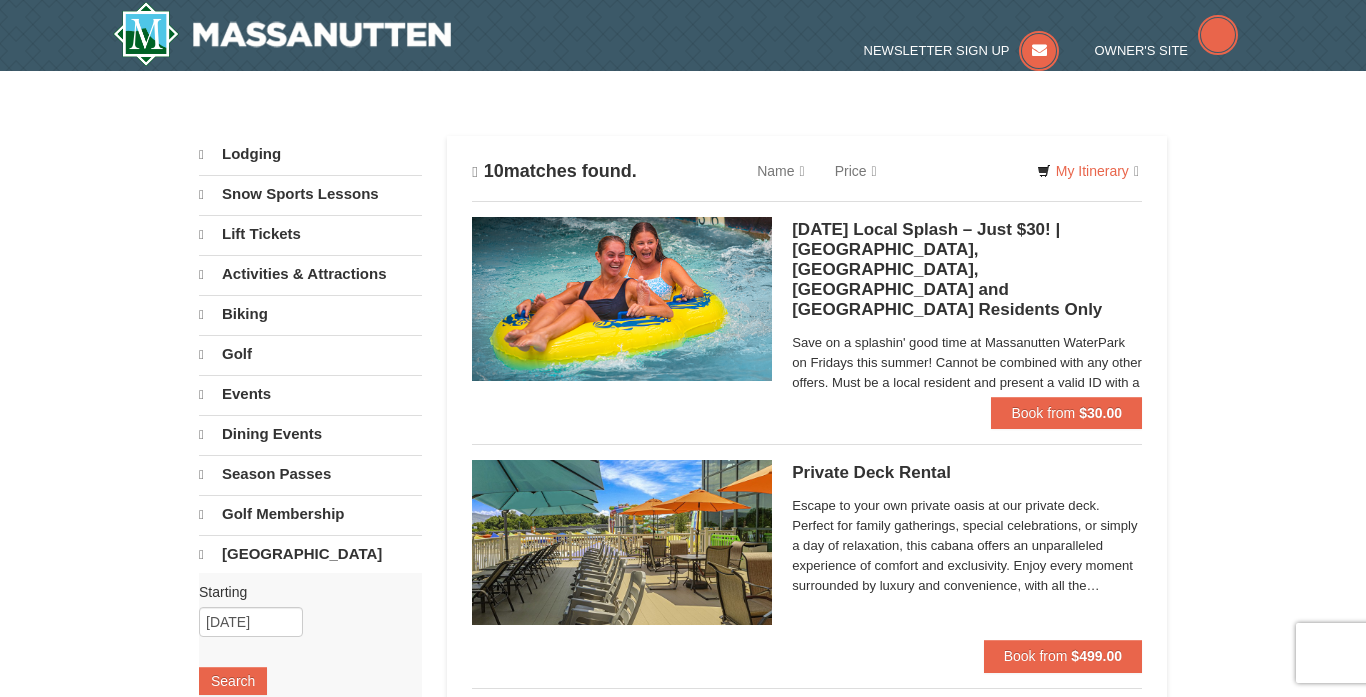 click on "×
Categories
List
Filter
My Itinerary
Questions?  [PHONE_NUMBER]
Lodging
Arrival Please format dates MM/DD/YYYY
[DATE]
Departure Please format dates MM/DD/YYYY
[DATE]
Adults" at bounding box center (683, 1380) 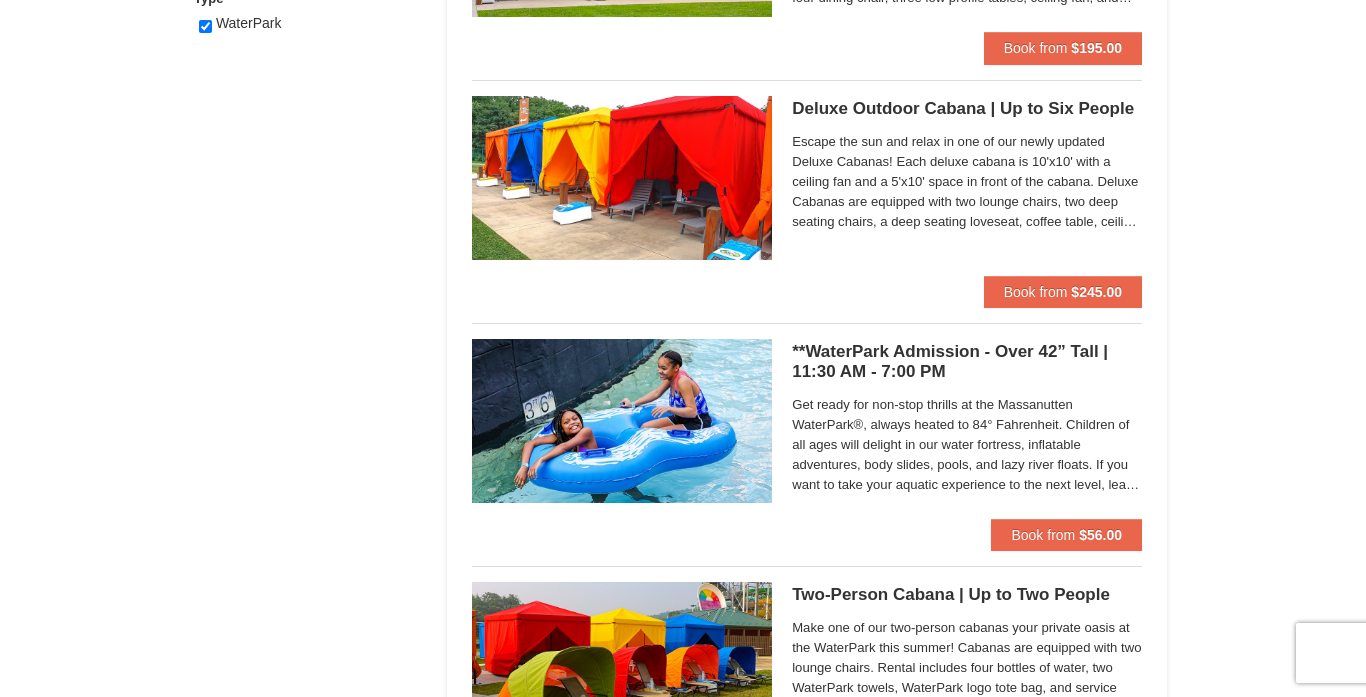 scroll, scrollTop: 1160, scrollLeft: 0, axis: vertical 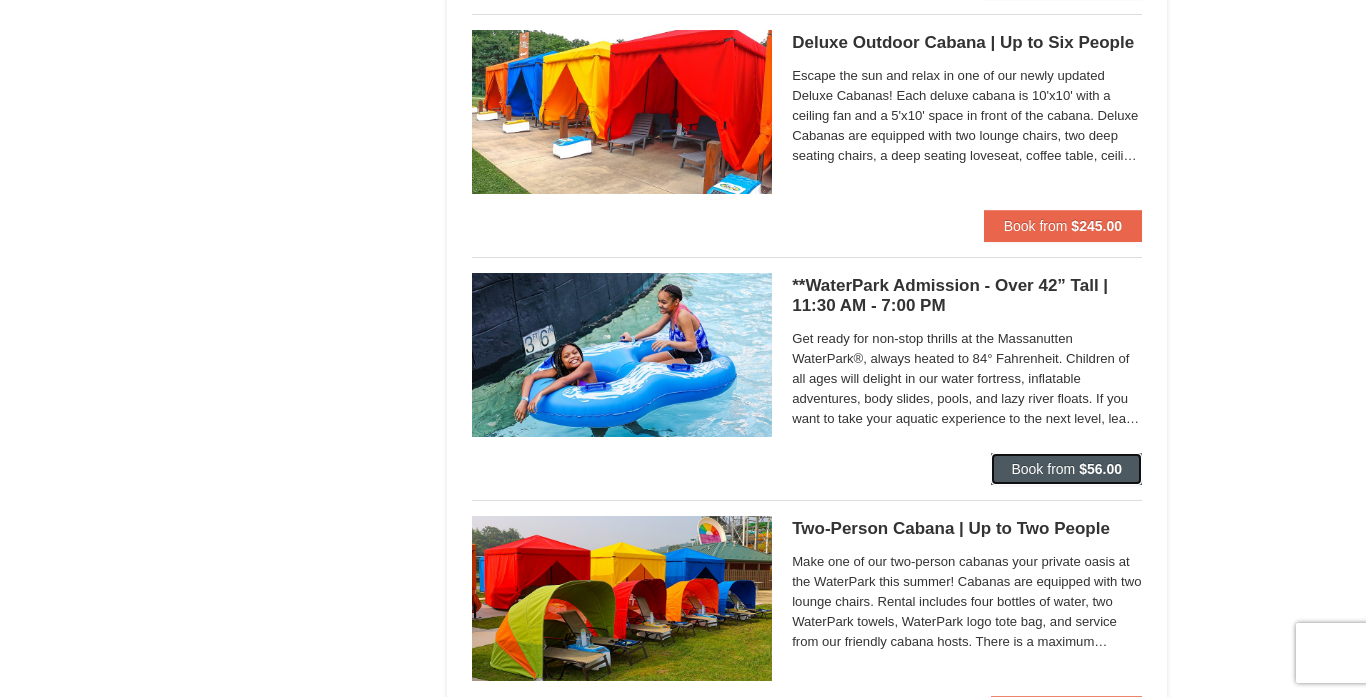 click on "Book from" at bounding box center [1043, 469] 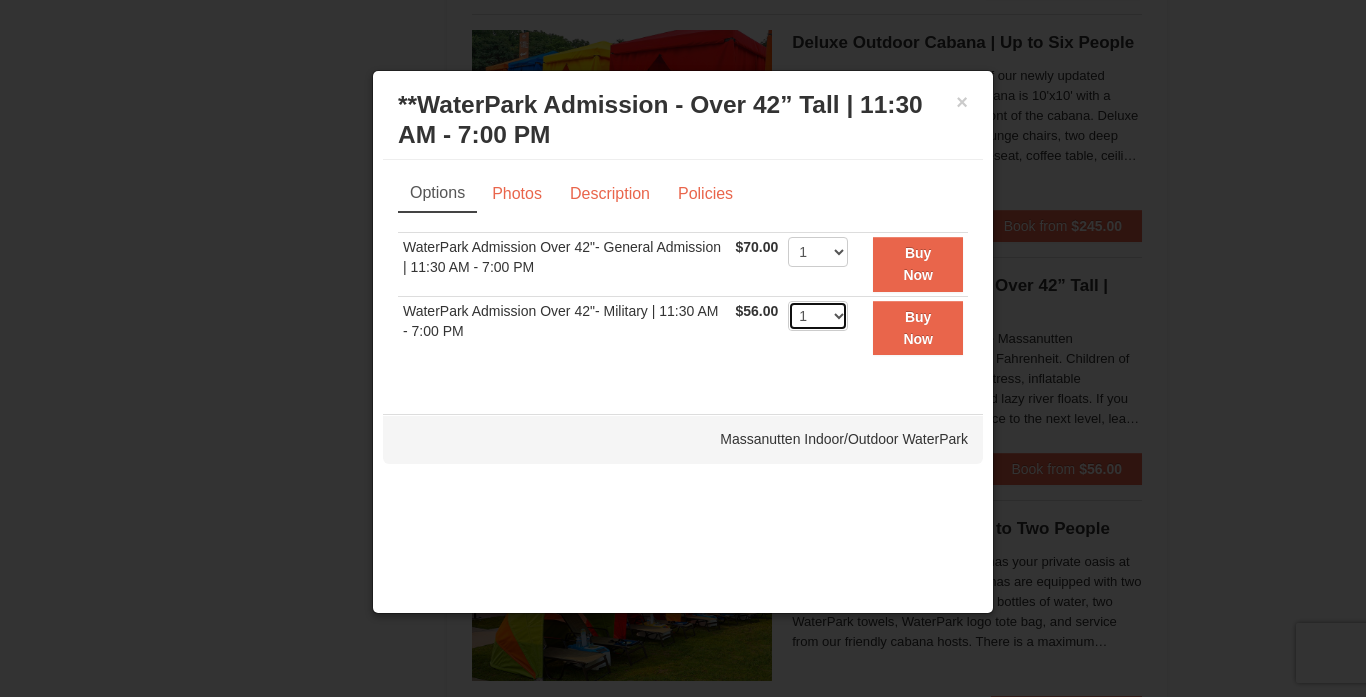 click on "1
2
3
4
5
6
7
8
9
10
11
12
13
14
15
16
17
18
19
20
21 22" at bounding box center [818, 316] 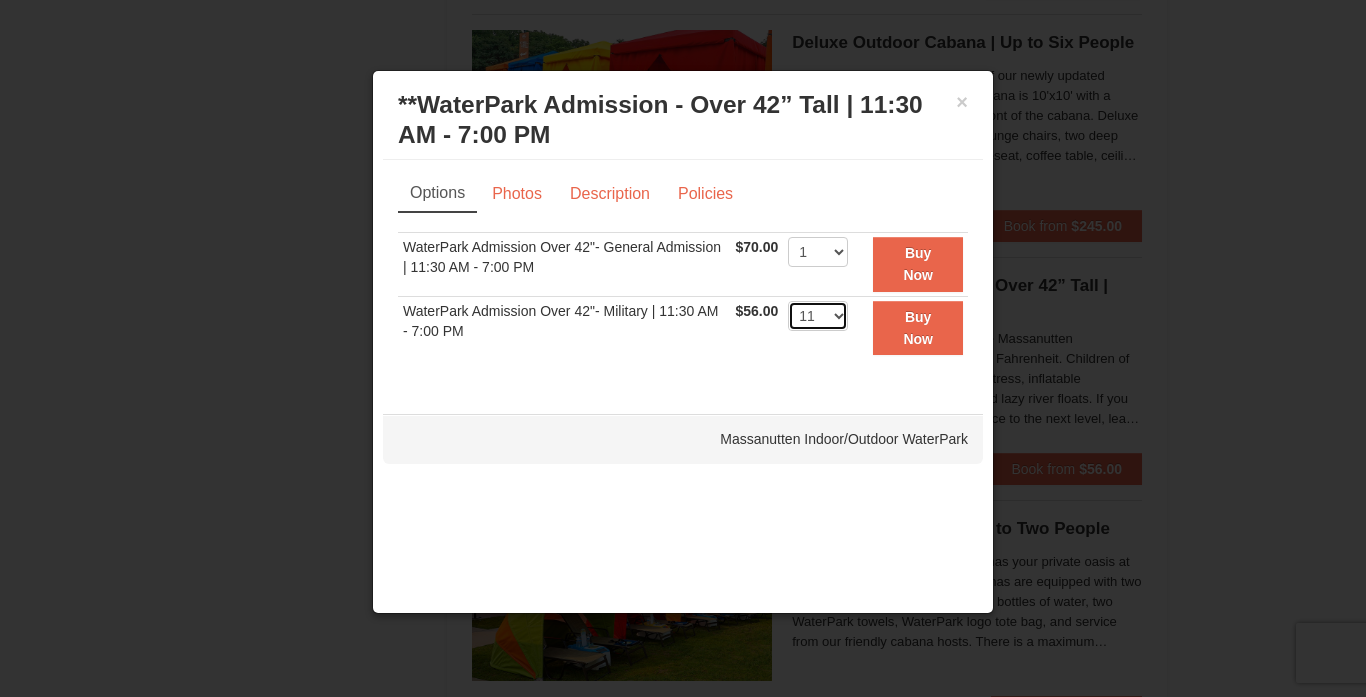 click on "1
2
3
4
5
6
7
8
9
10
11
12
13
14
15
16
17
18
19
20
21 22" at bounding box center (818, 316) 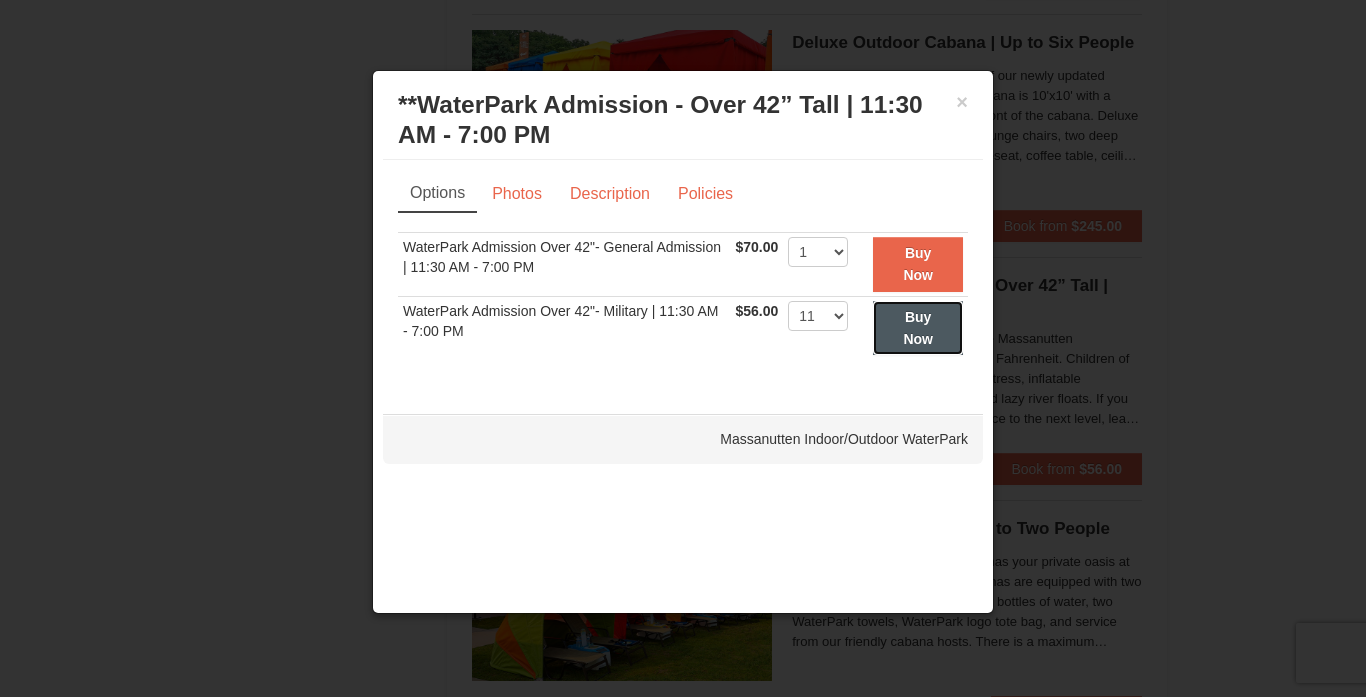 click on "Buy Now" at bounding box center [918, 328] 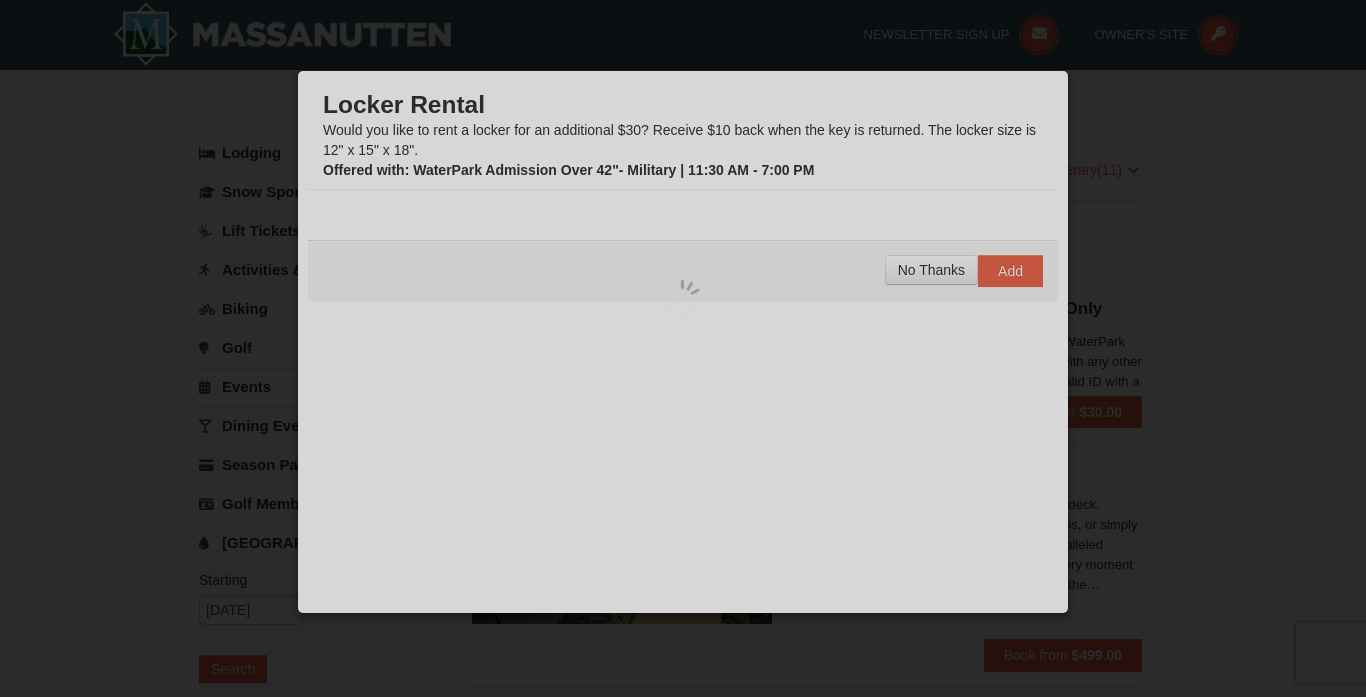 scroll, scrollTop: 6, scrollLeft: 0, axis: vertical 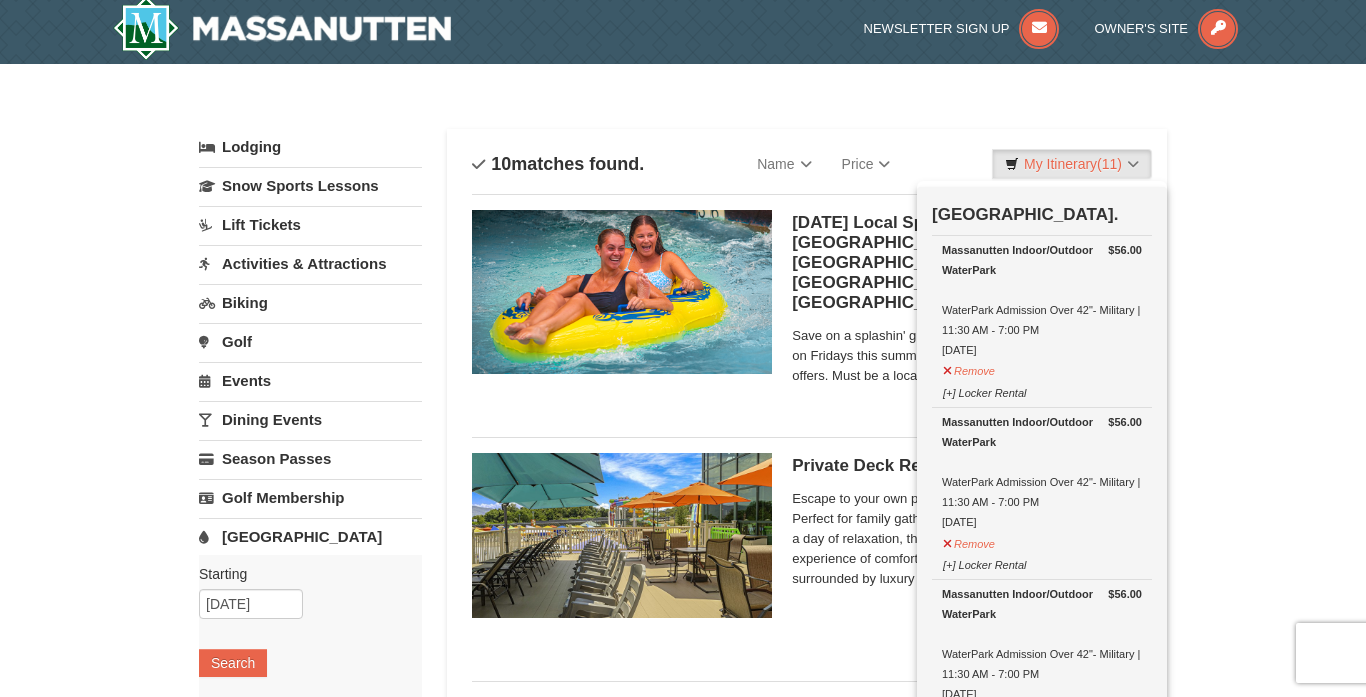 click on "×
Categories
List
Filter
My Itinerary (11)
Check Out Now
Water Park Pass.
$56.00
Massanutten Indoor/Outdoor WaterPark
WaterPark Admission Over 42"- Military | 11:30 AM - 7:00 PM
7/11/2025" at bounding box center (683, 1373) 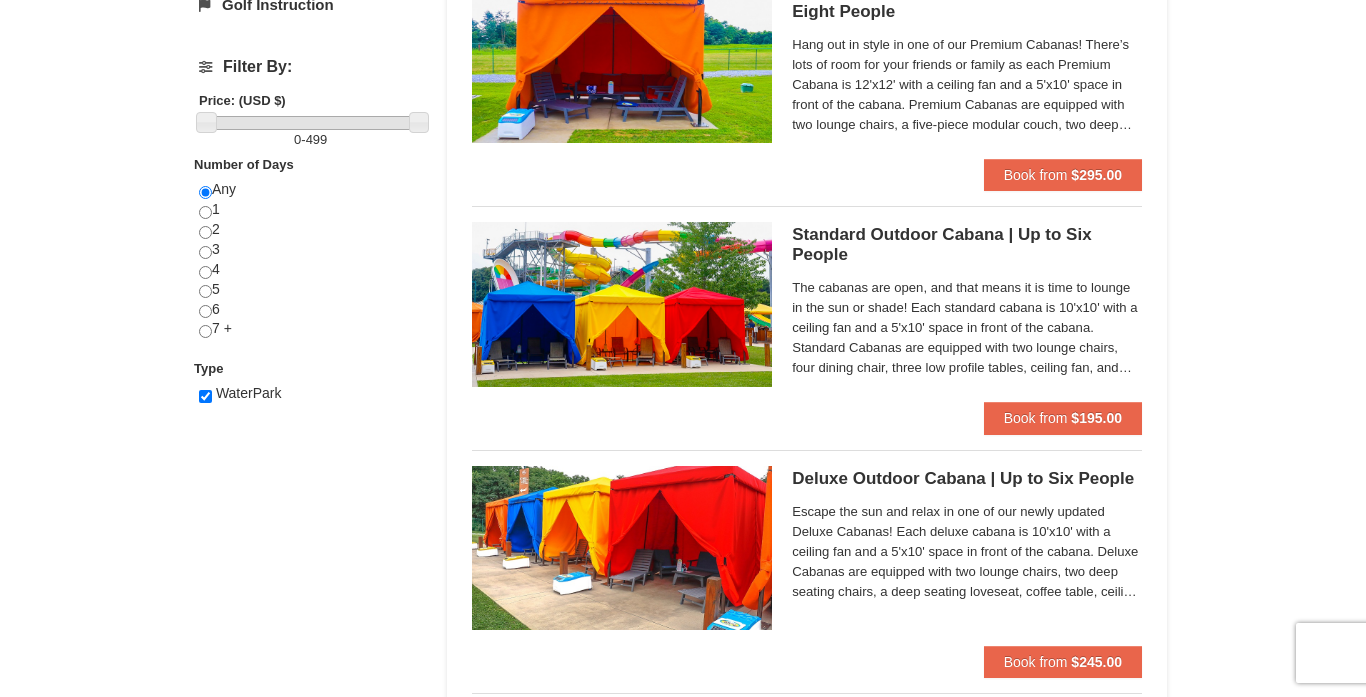 scroll, scrollTop: 726, scrollLeft: 0, axis: vertical 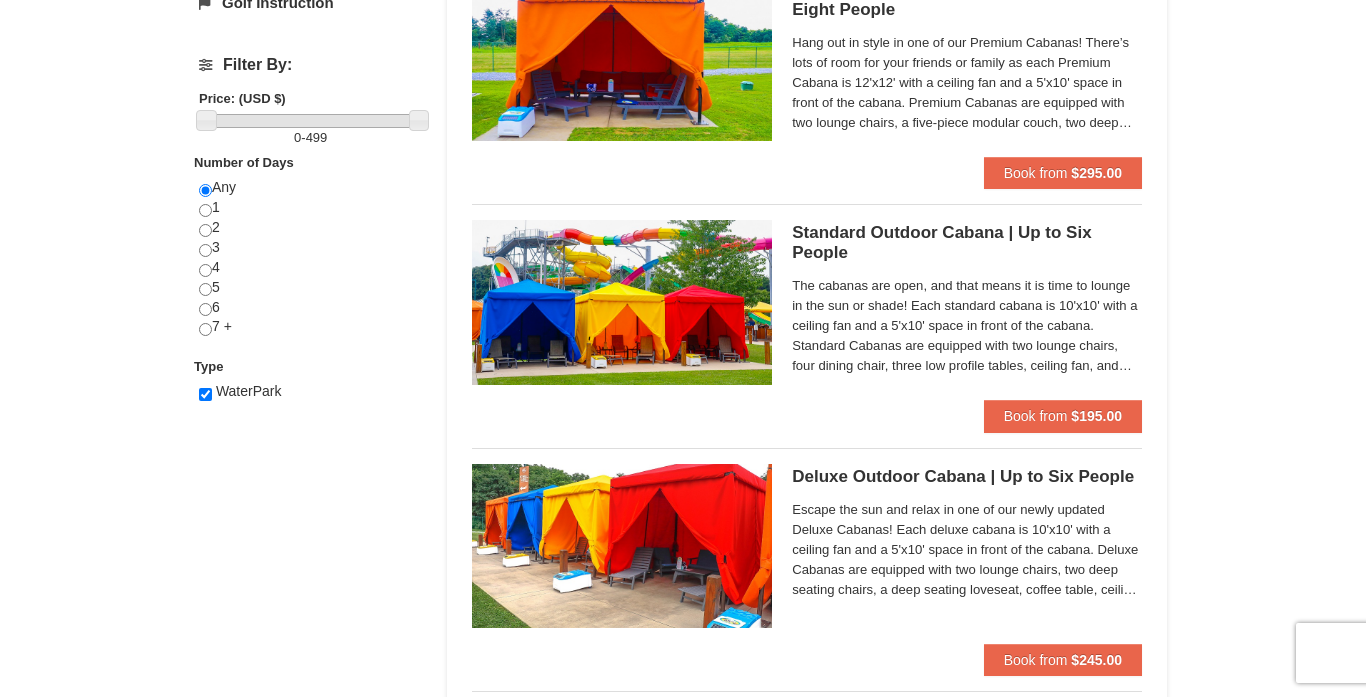 click on "Hang out in style in one of our Premium Cabanas! There’s lots of room for your friends or family as each Premium Cabana is 12'x12' with a ceiling fan and a 5'x10' space in front of the cabana. Premium Cabanas are equipped with two lounge chairs, a five-piece modular couch, two deep seating chairs, coffee table, low profile table, ceiling fan, and electric service. Rental also includes 16 bottles of water, four WaterPark towels, WaterPark logo tote bag, $50 Diamond Jim’s Arcade card, and service from our friendly cabana hosts. There is a maximum number of eight guests per cabana." at bounding box center [967, 83] 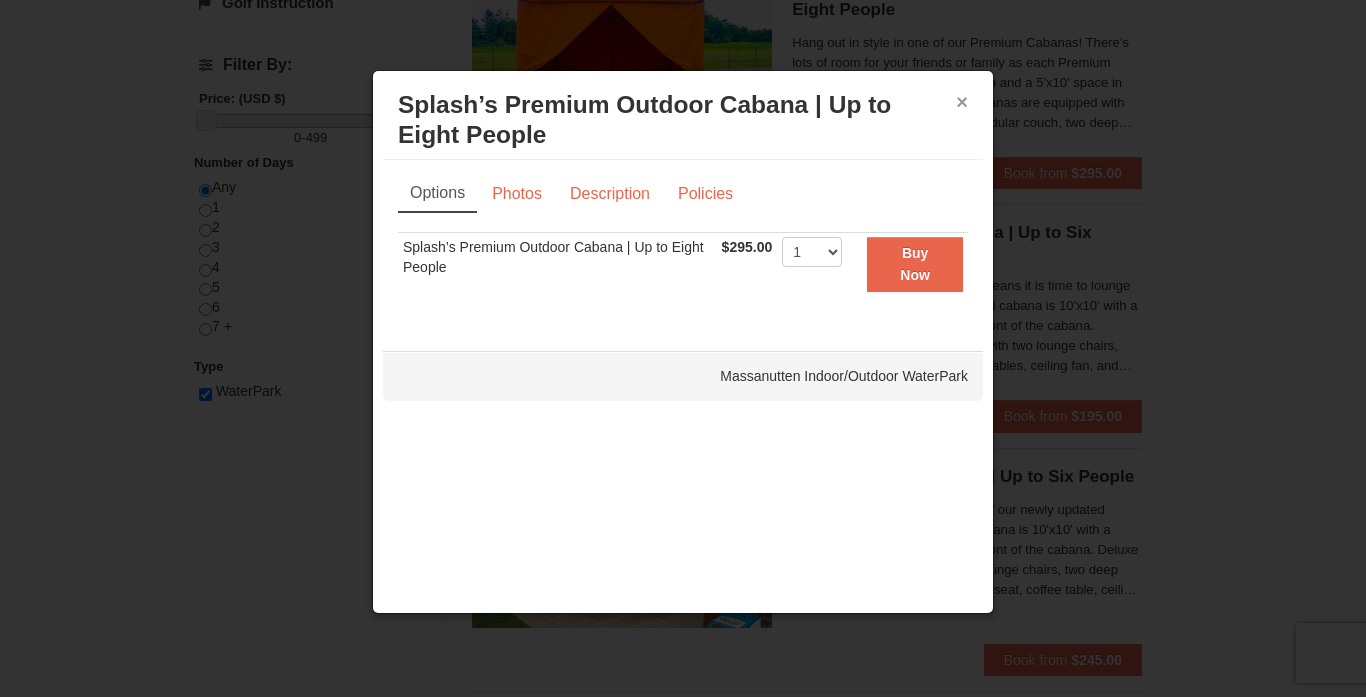 click on "×" at bounding box center (962, 102) 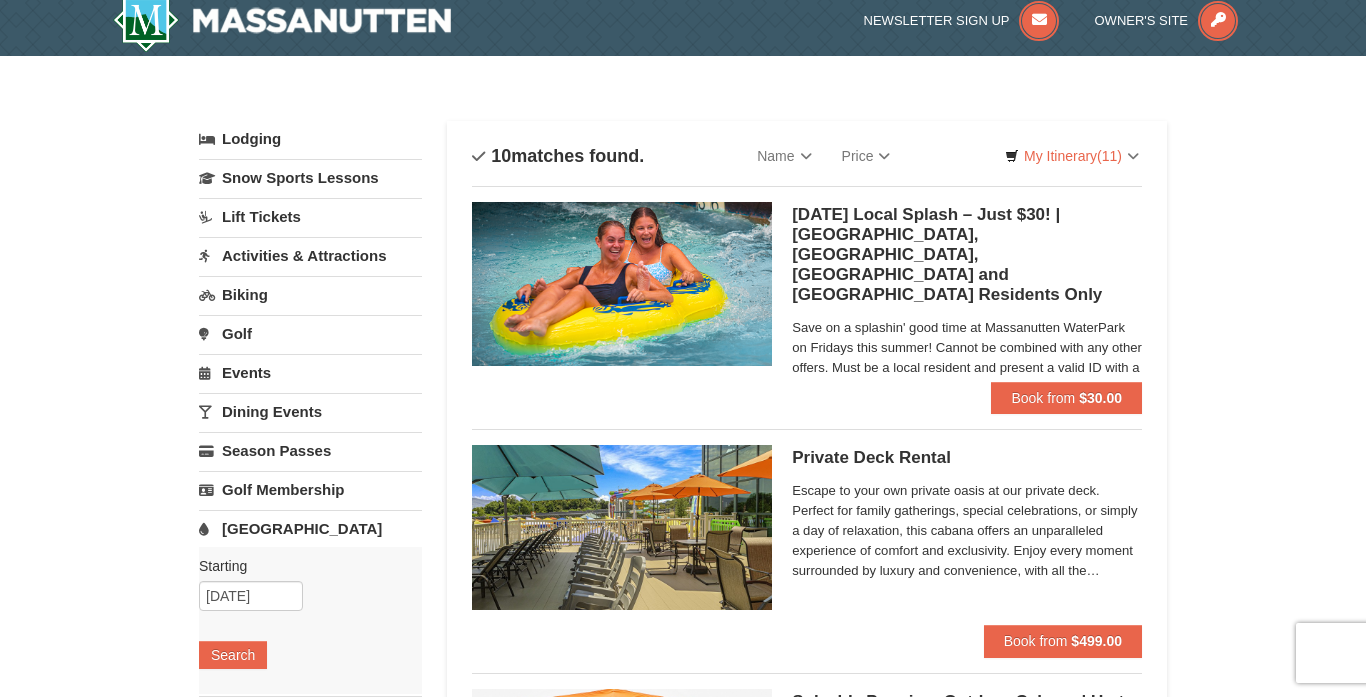 scroll, scrollTop: 0, scrollLeft: 0, axis: both 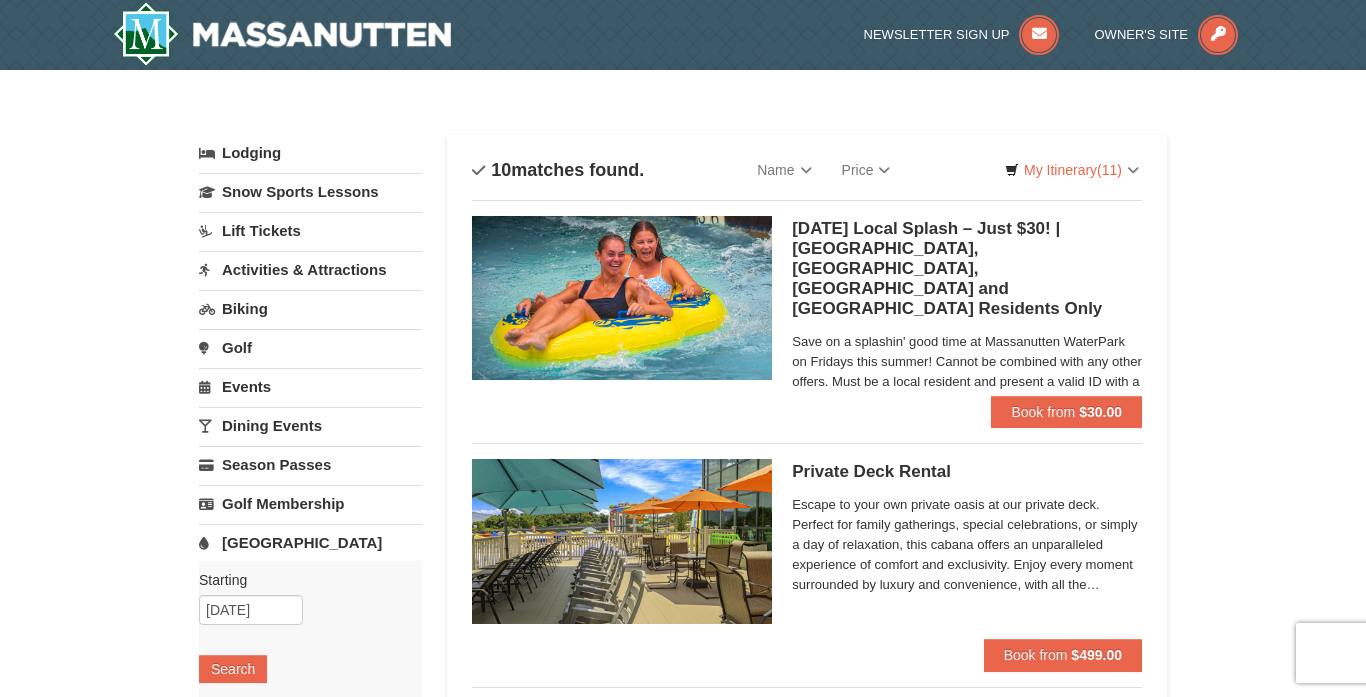 click on "×
Categories
List
Filter
My Itinerary (11)
Check Out Now
Water Park Pass.
$56.00
Massanutten Indoor/Outdoor WaterPark
WaterPark Admission Over 42"- Military | 11:30 AM - 7:00 PM
7/11/2025" at bounding box center [683, 1379] 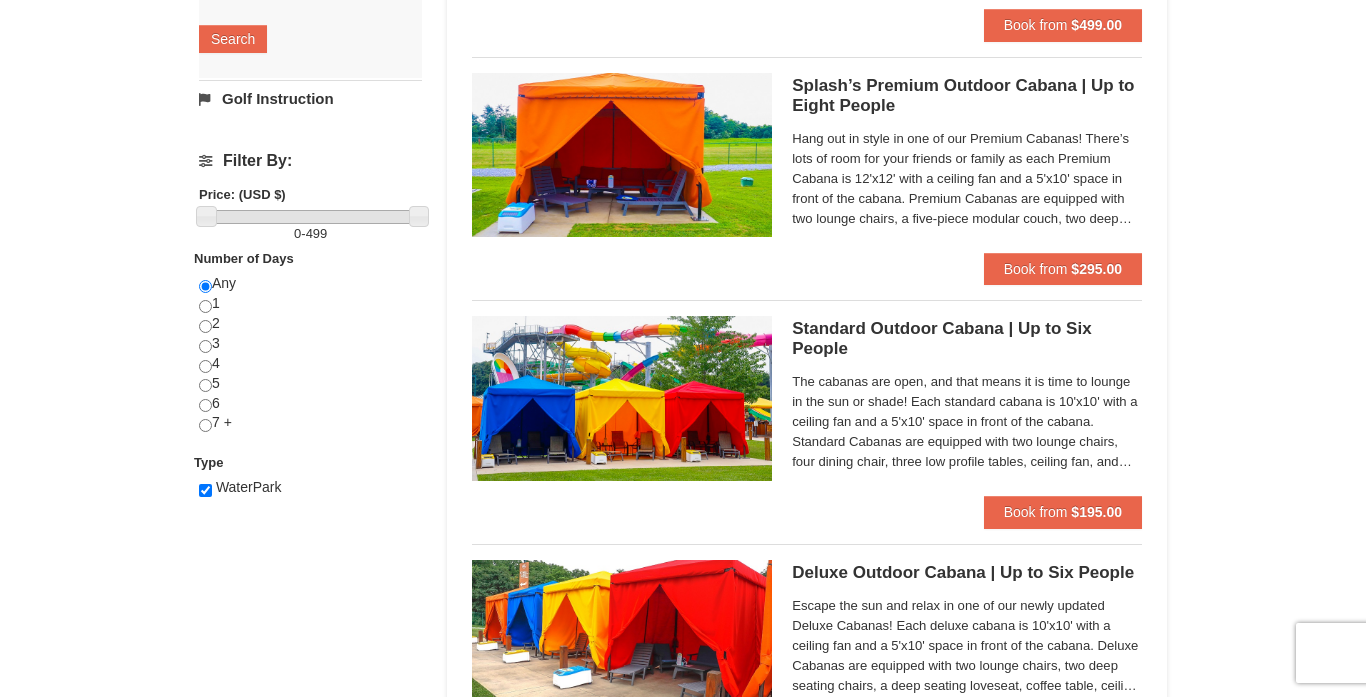 scroll, scrollTop: 640, scrollLeft: 0, axis: vertical 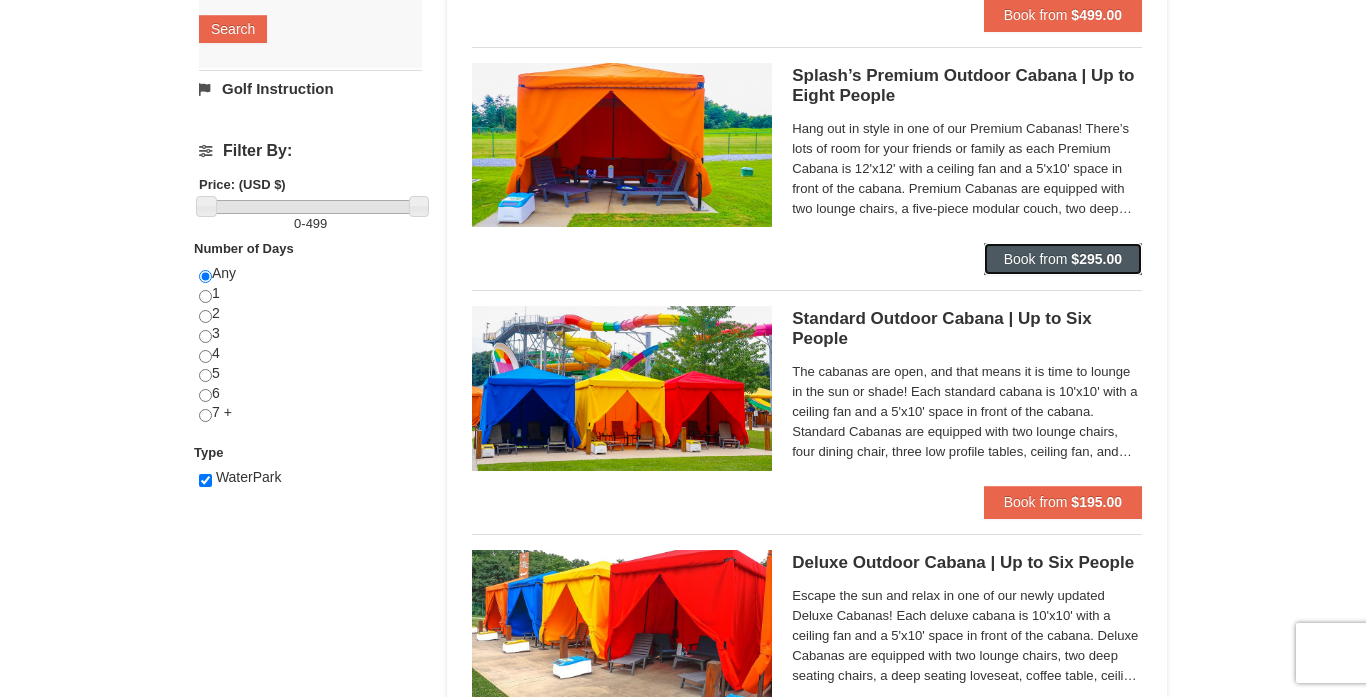 click on "$295.00" at bounding box center [1096, 259] 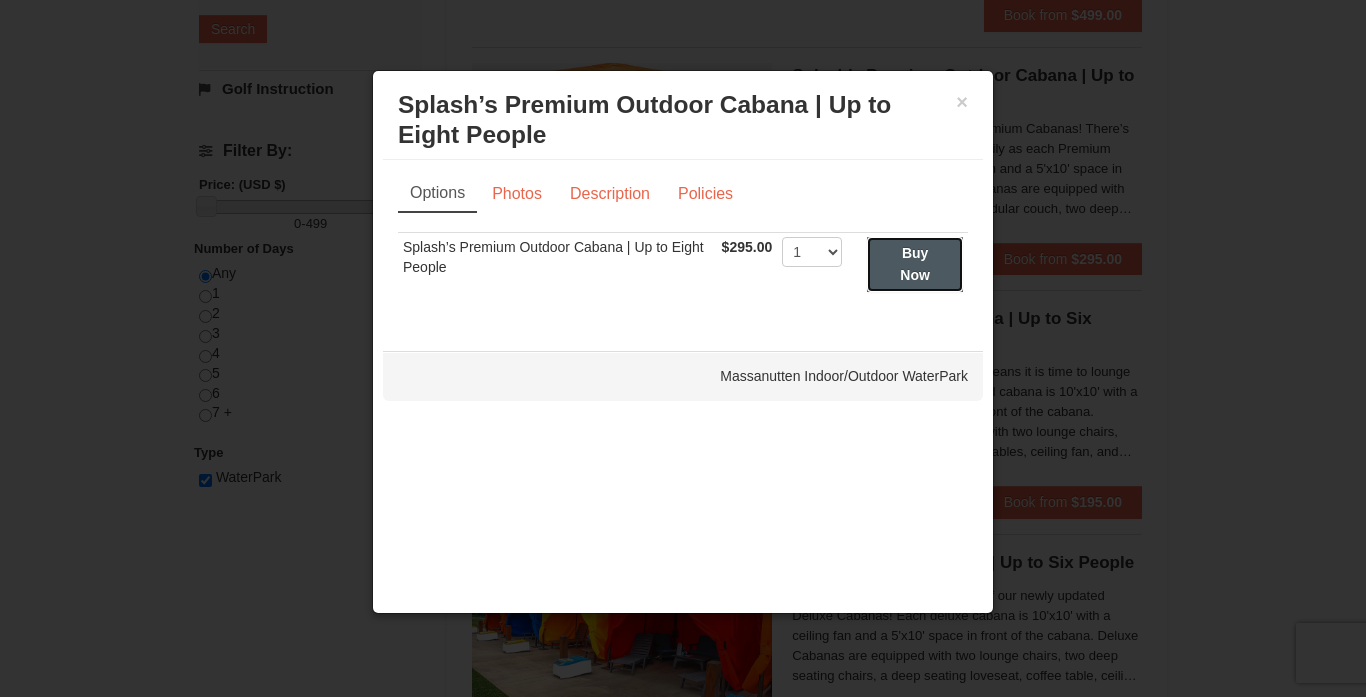 click on "Buy Now" at bounding box center [915, 264] 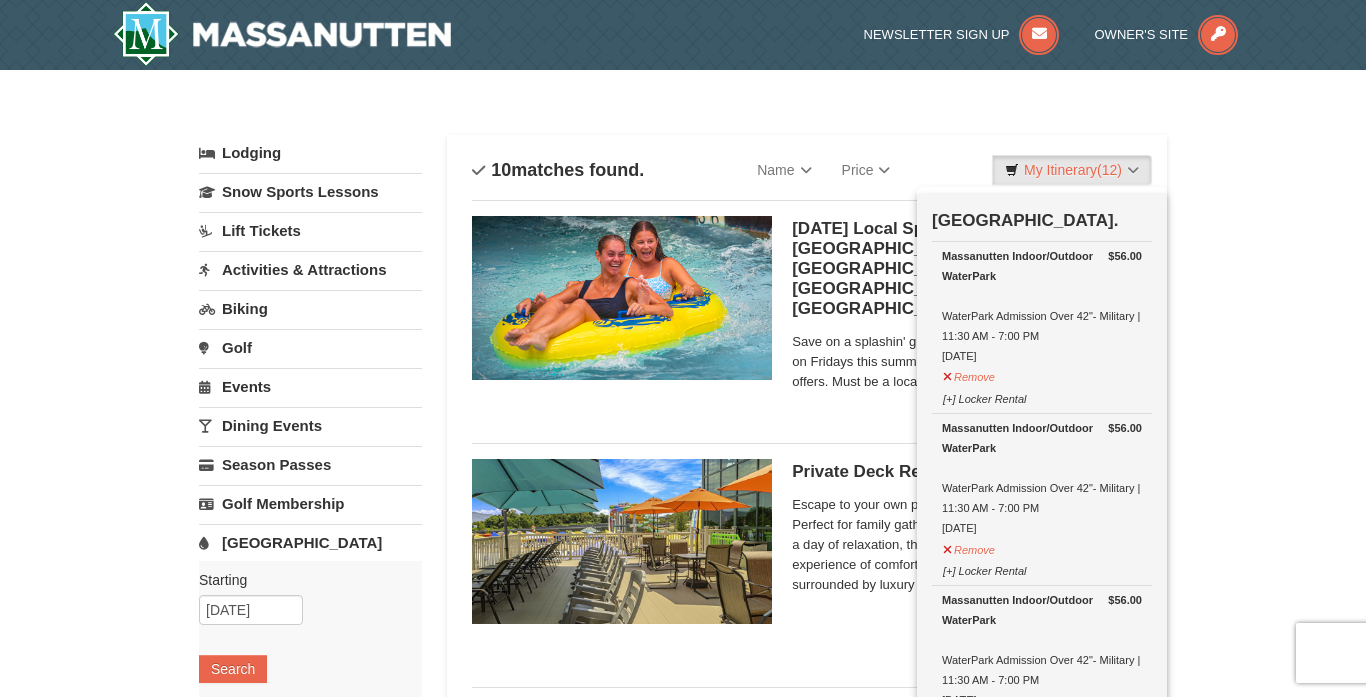 scroll, scrollTop: 6, scrollLeft: 0, axis: vertical 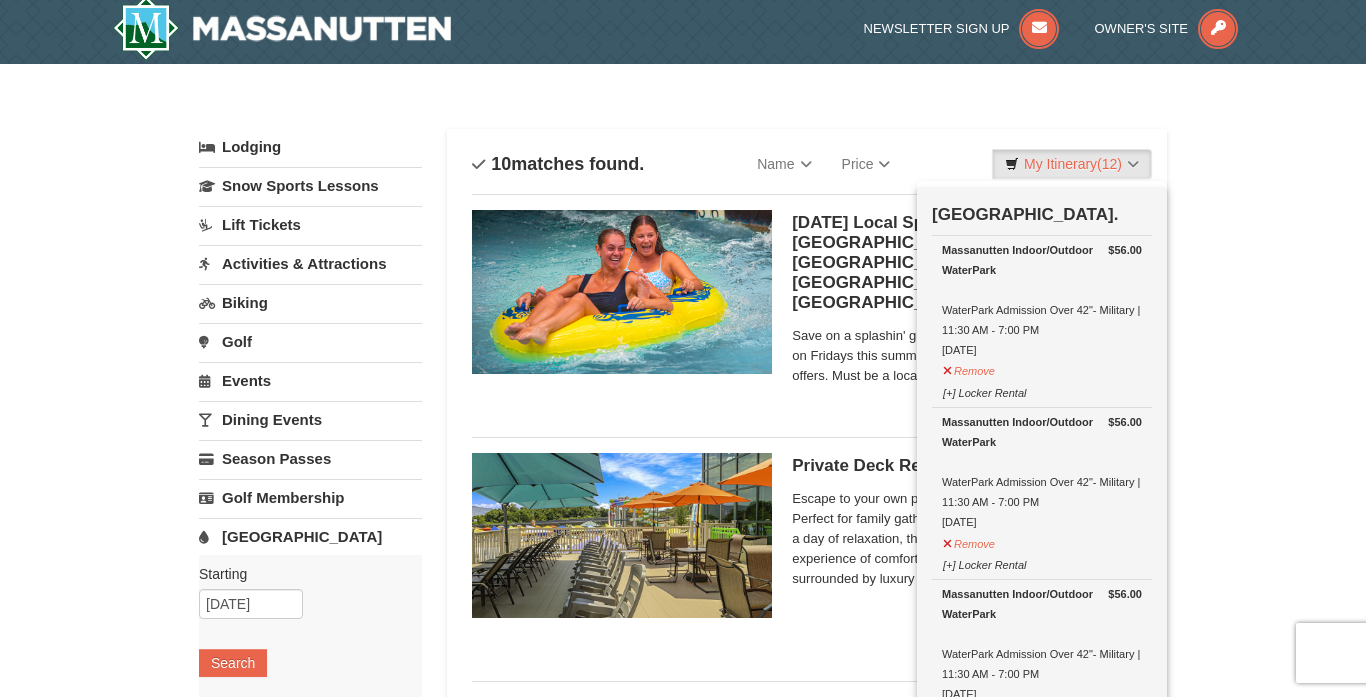 click on "×
Categories
List
Filter
My Itinerary (12)
Check Out Now
Water Park Pass.
$56.00
Massanutten Indoor/Outdoor WaterPark
WaterPark Admission Over 42"- Military | 11:30 AM - 7:00 PM
7/11/2025" at bounding box center (683, 1373) 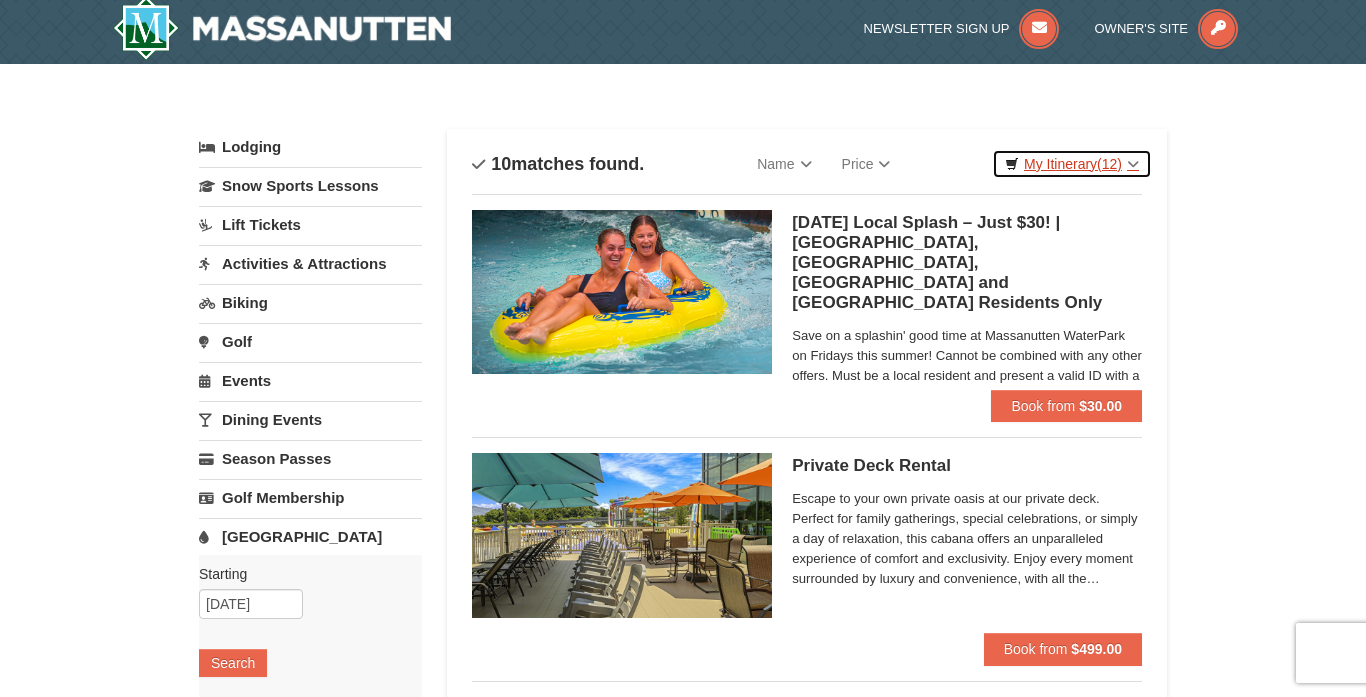 click on "My Itinerary (12)" at bounding box center (1072, 164) 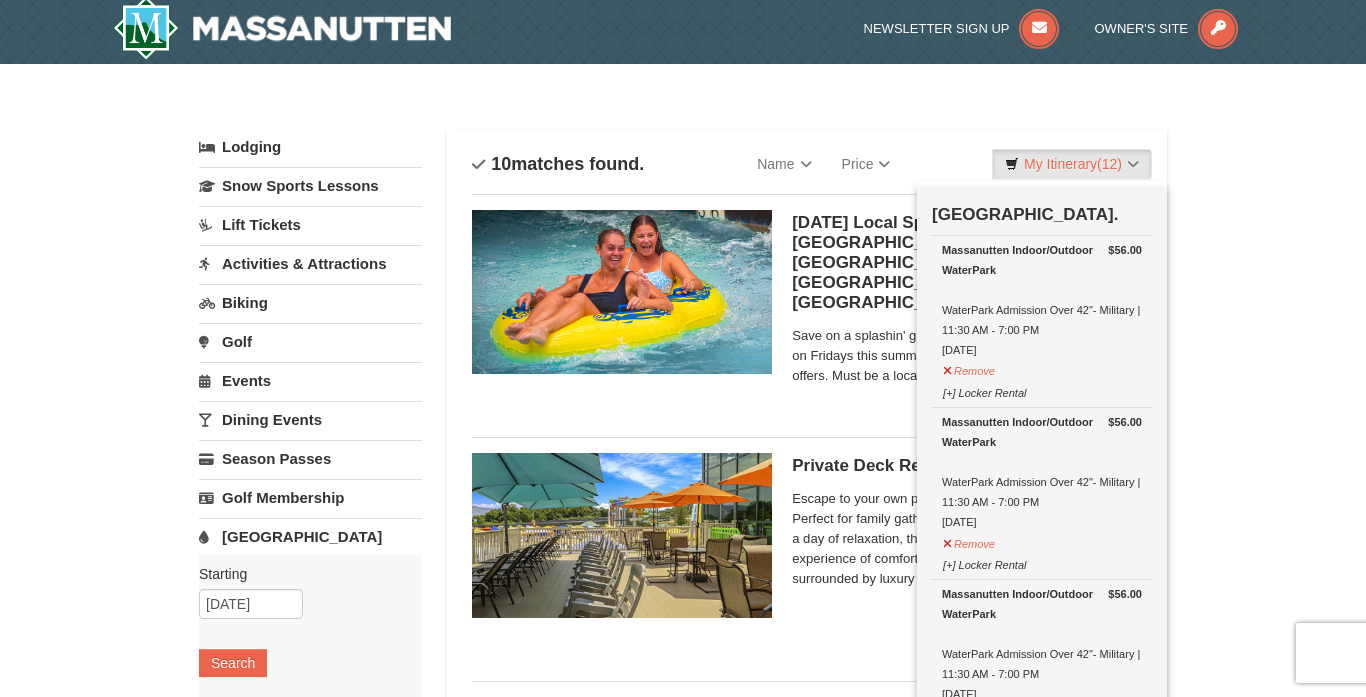click on "Check Out Now
Water Park Pass.
$56.00
Massanutten Indoor/Outdoor WaterPark
WaterPark Admission Over 42"- Military | 11:30 AM - 7:00 PM
7/11/2025
Remove
[+] Locker Rental
$56.00" at bounding box center [1042, 1339] 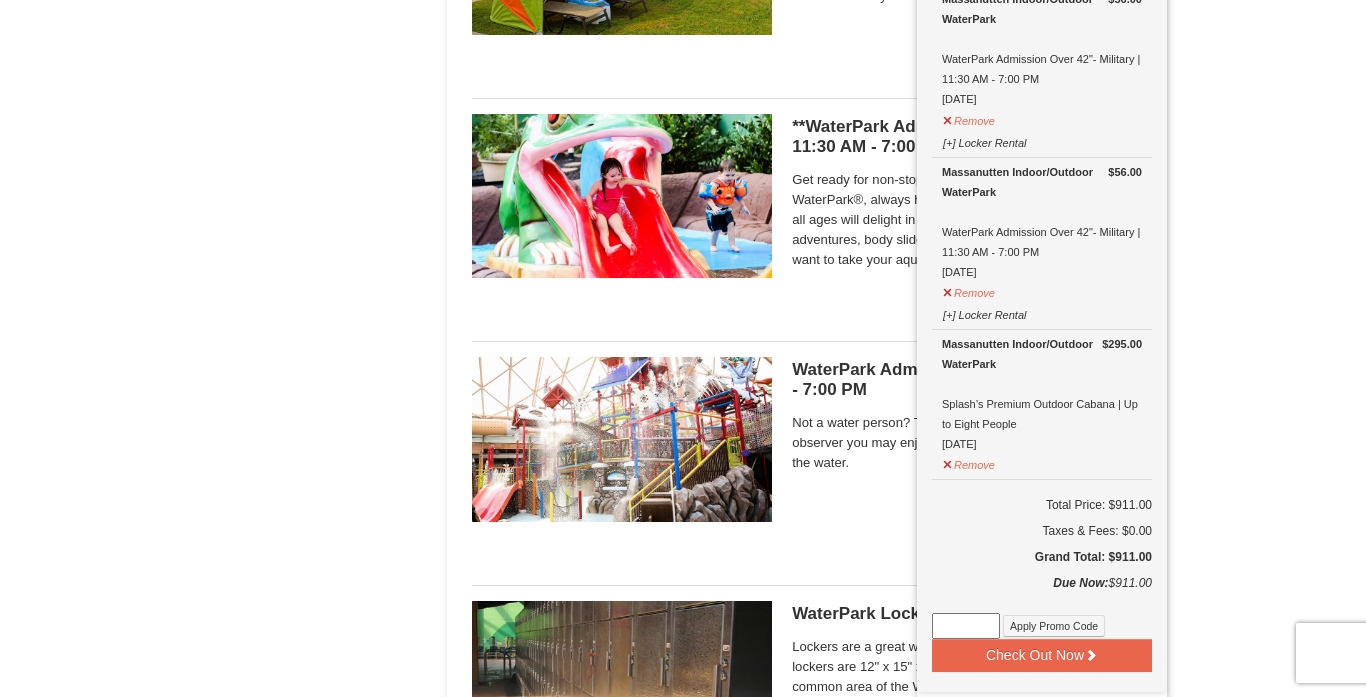 scroll, scrollTop: 1846, scrollLeft: 0, axis: vertical 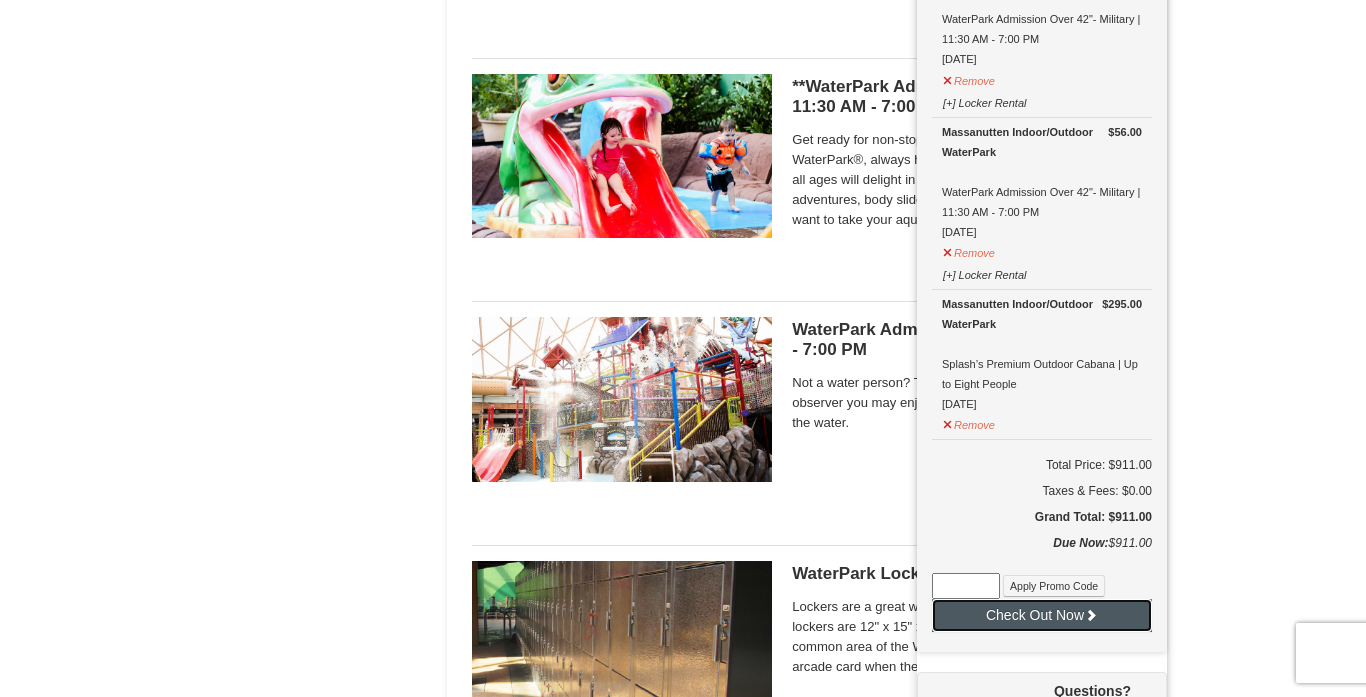 click on "Check Out Now" at bounding box center (1042, 615) 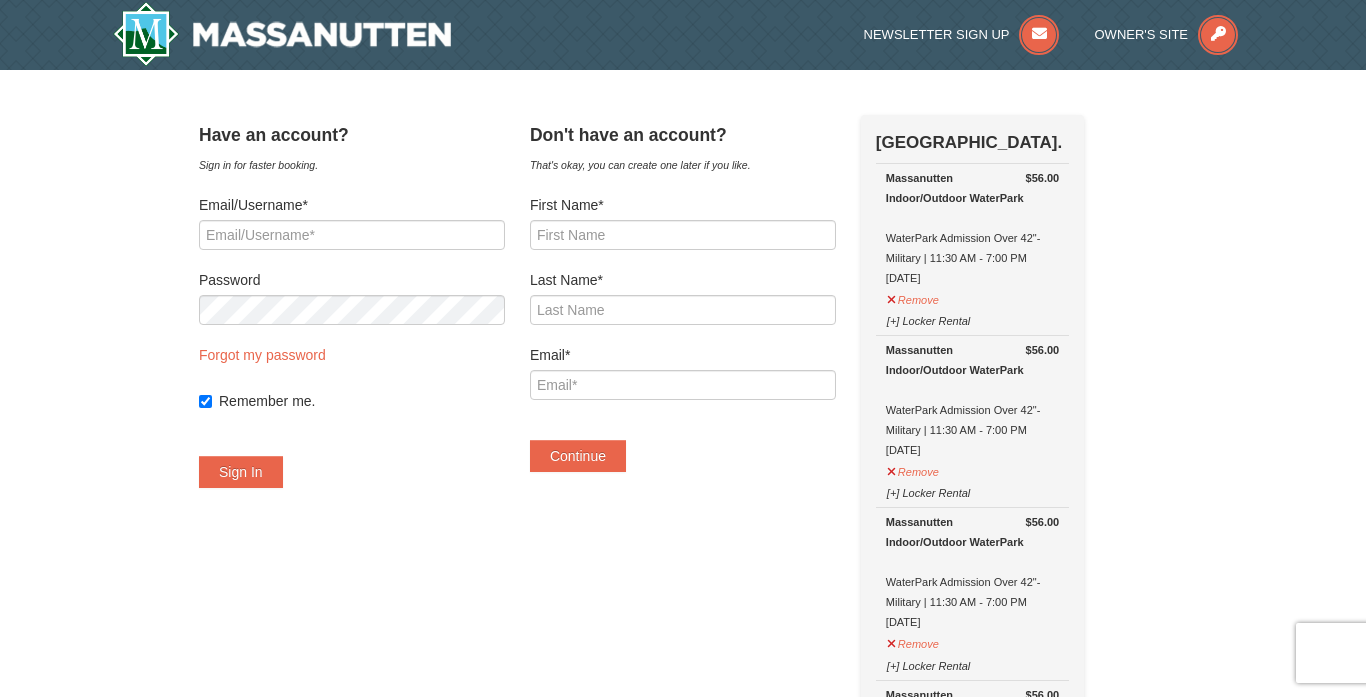 scroll, scrollTop: 0, scrollLeft: 0, axis: both 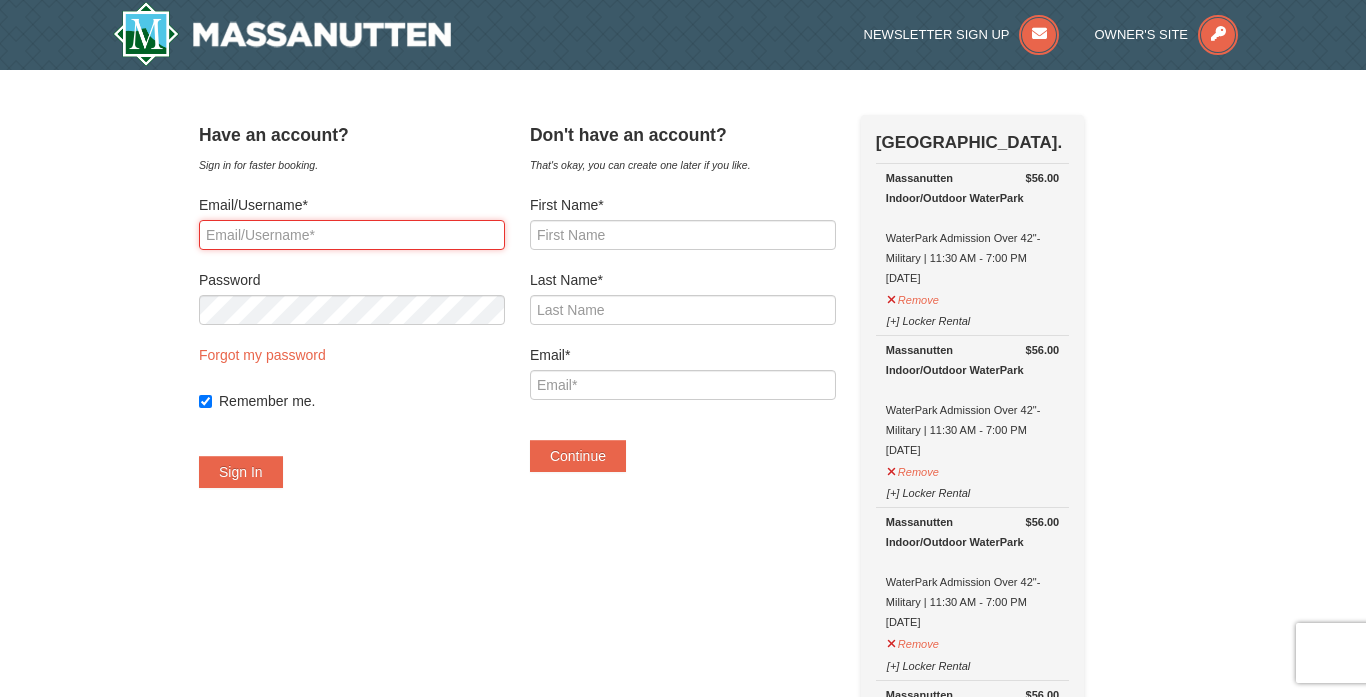 type on "terryduncanstokes@gmail.com" 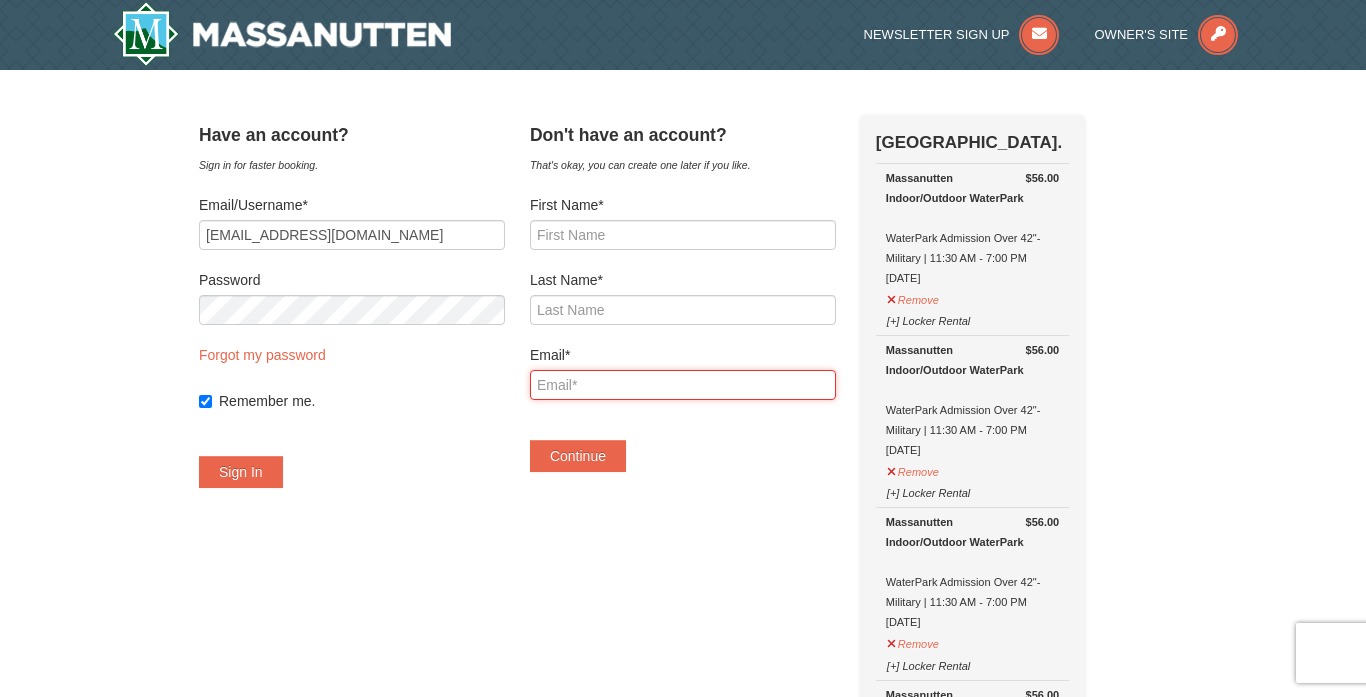 type on "terryduncanstokes@gmail.com" 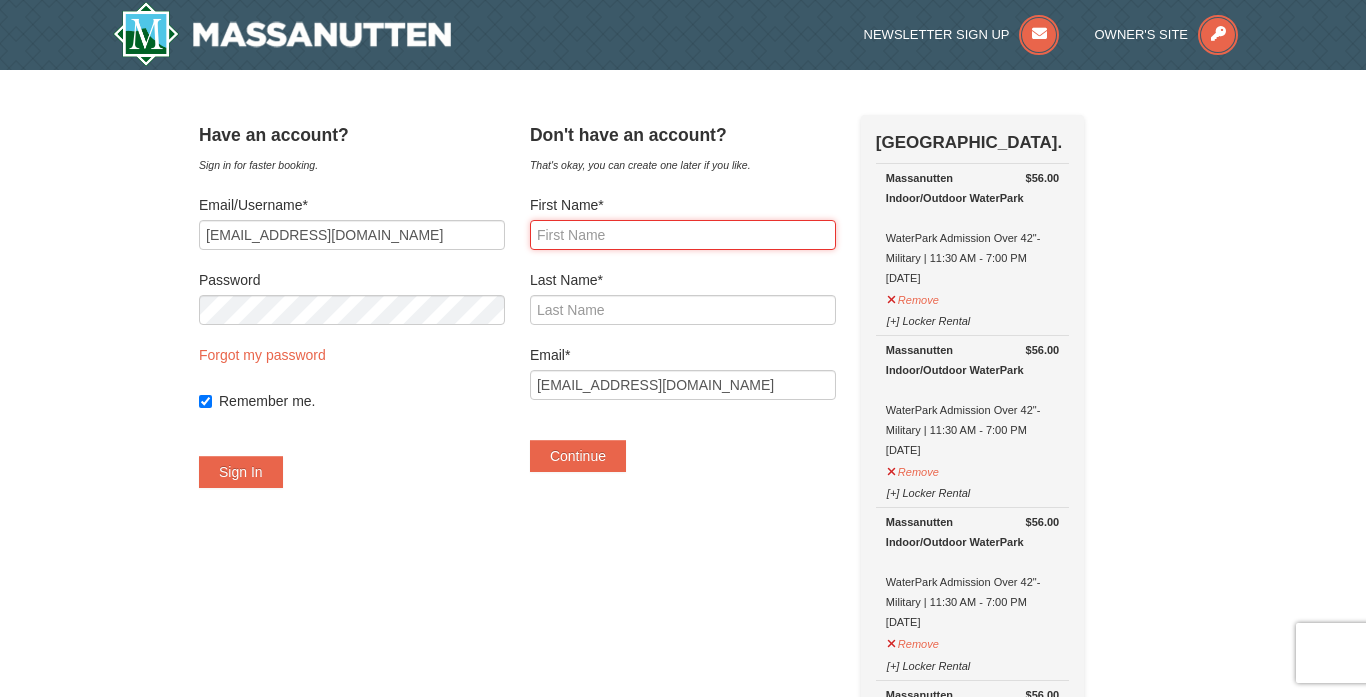 click on "First Name*" at bounding box center (683, 235) 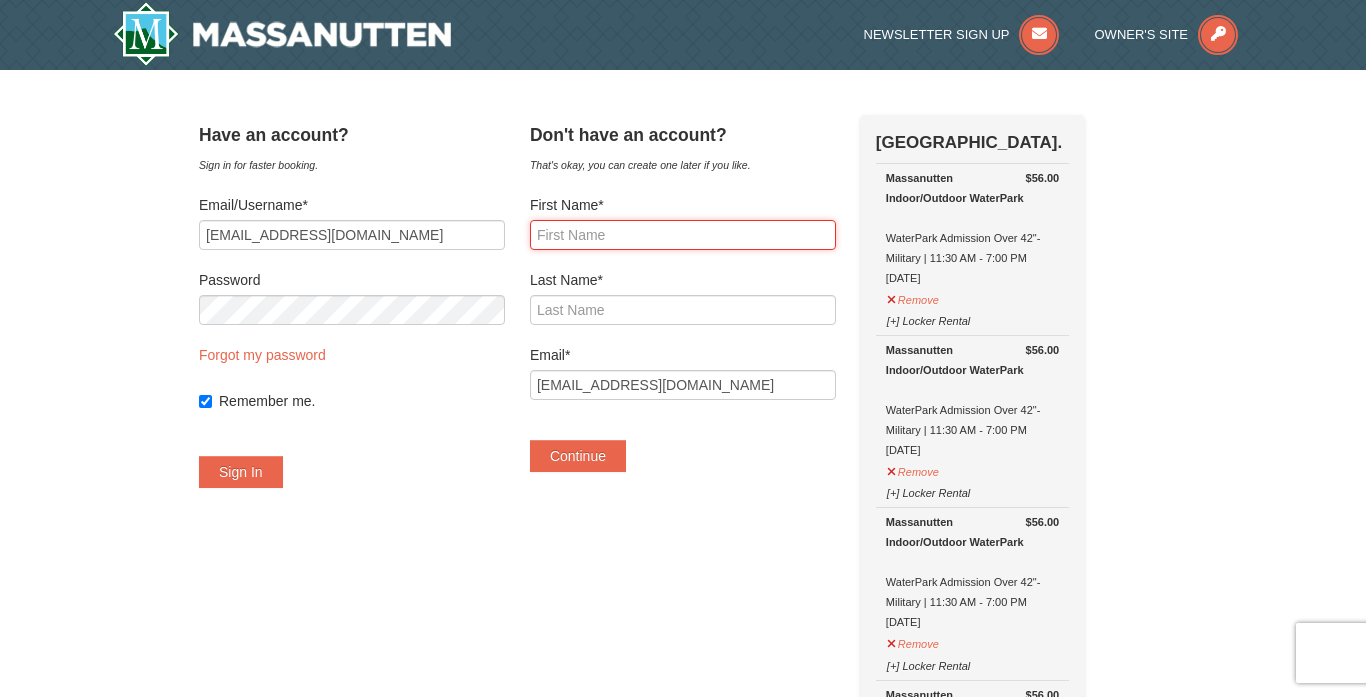 type on "Teresa" 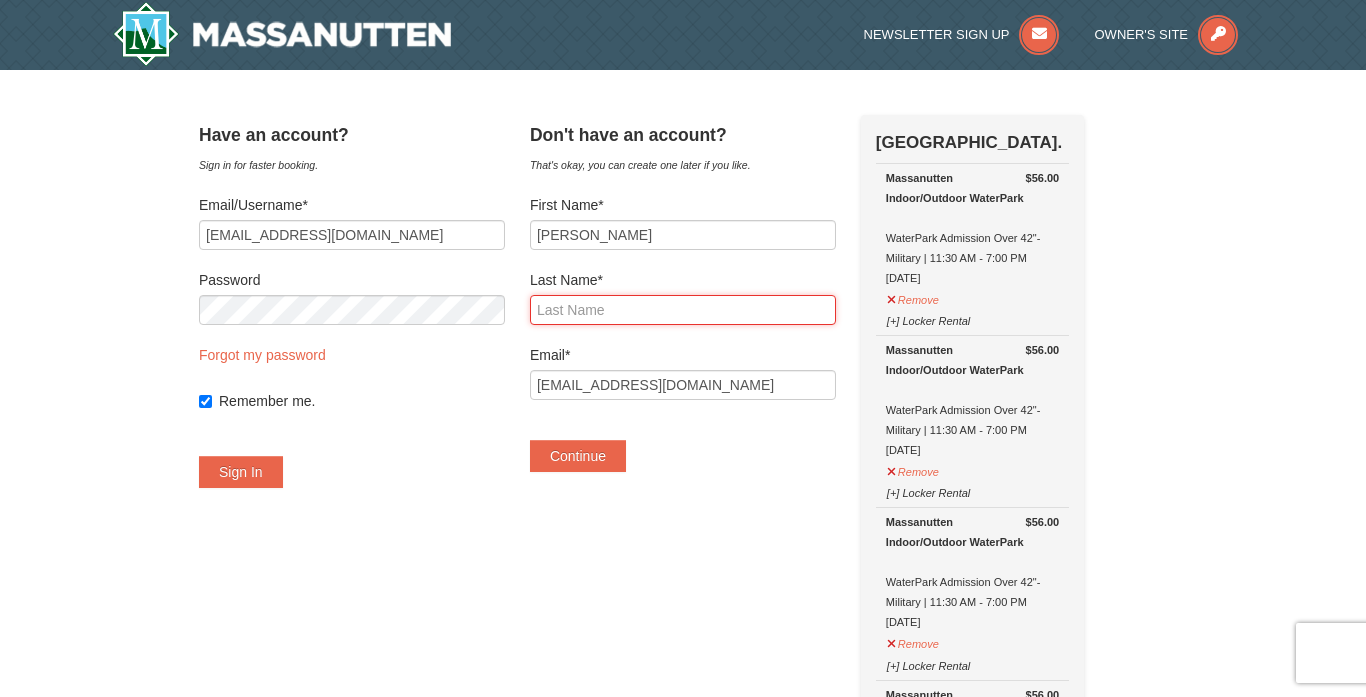type on "Stokes" 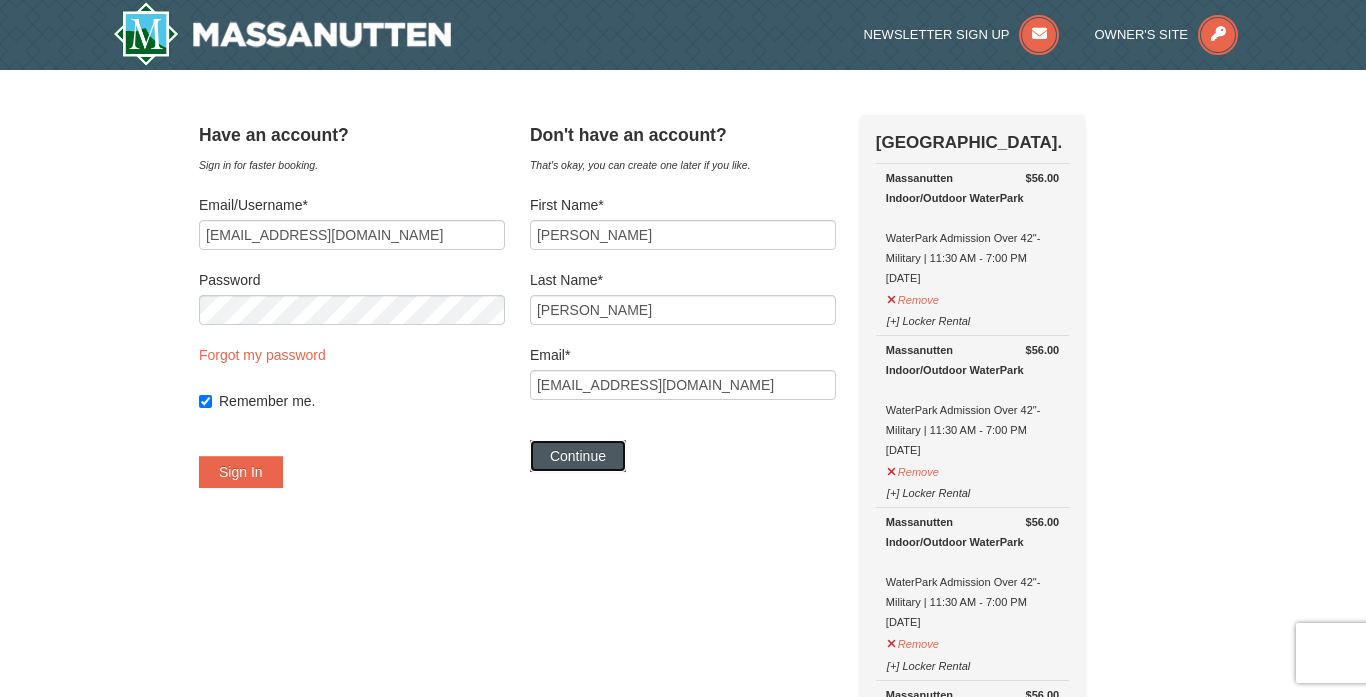 click on "Continue" at bounding box center [578, 456] 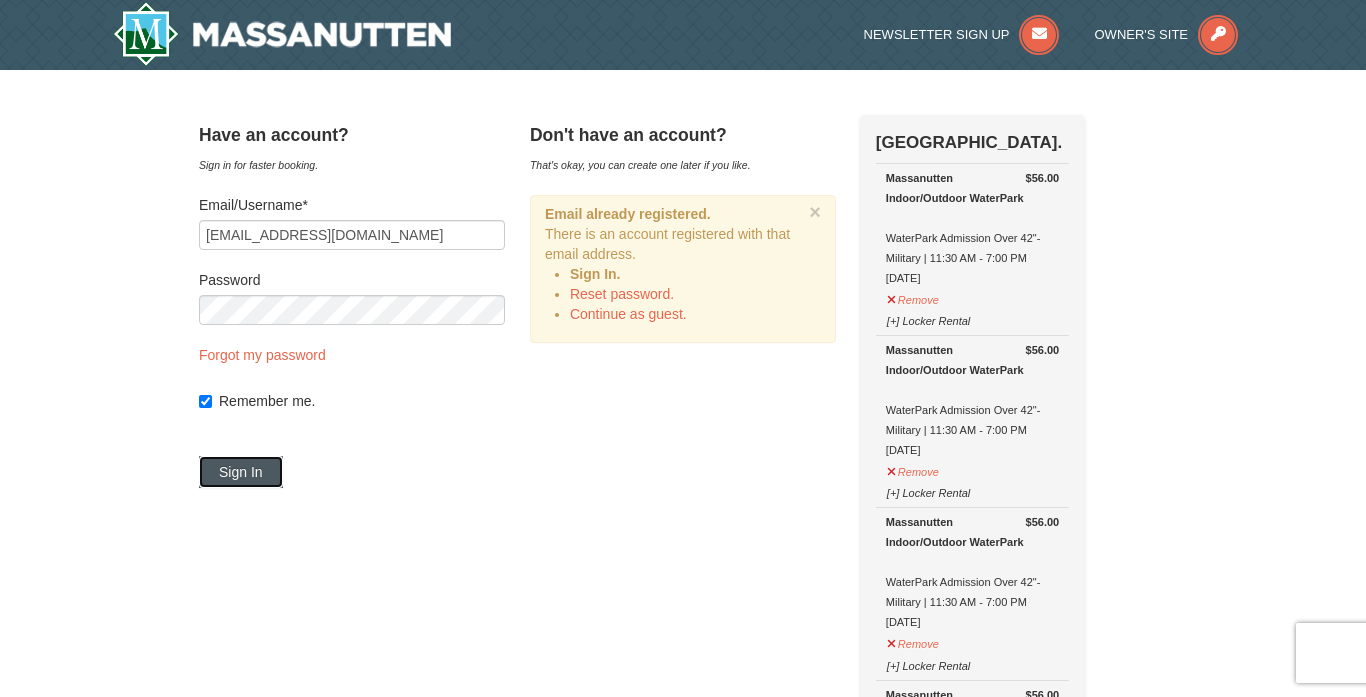 click on "Sign In" at bounding box center (241, 472) 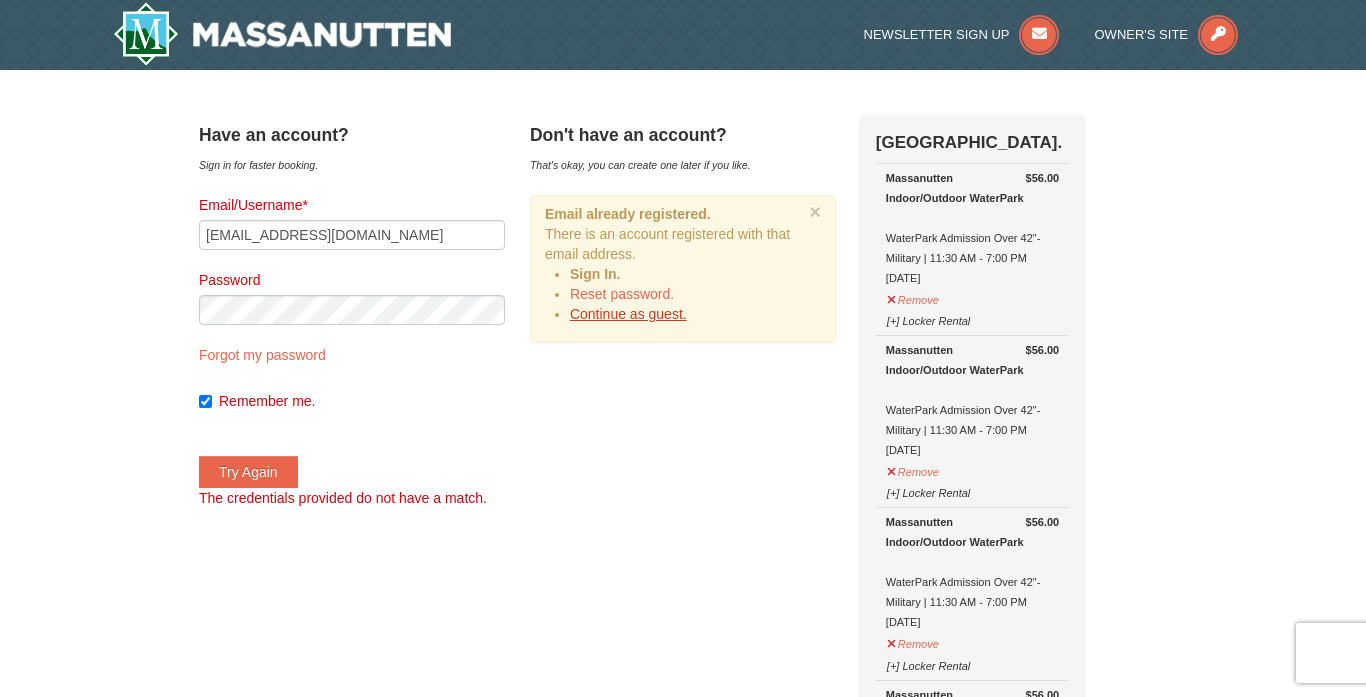 click on "Continue as guest." at bounding box center (628, 314) 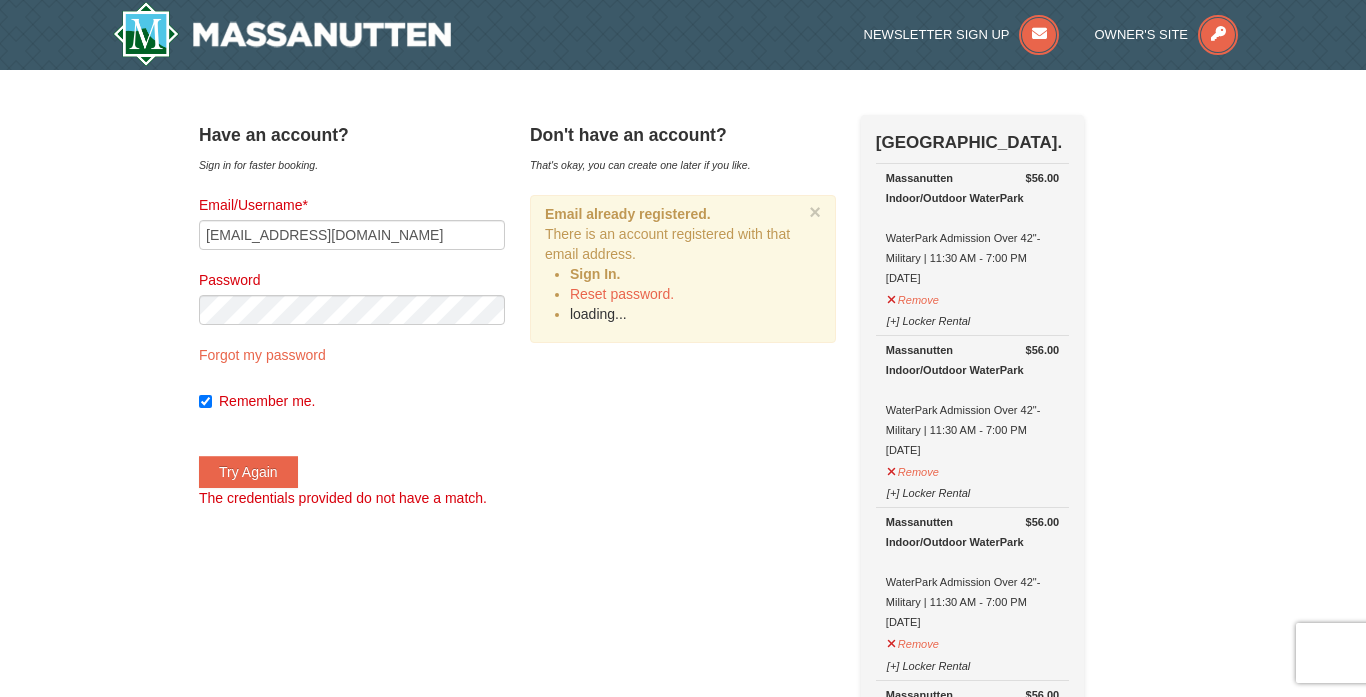scroll, scrollTop: 306, scrollLeft: 0, axis: vertical 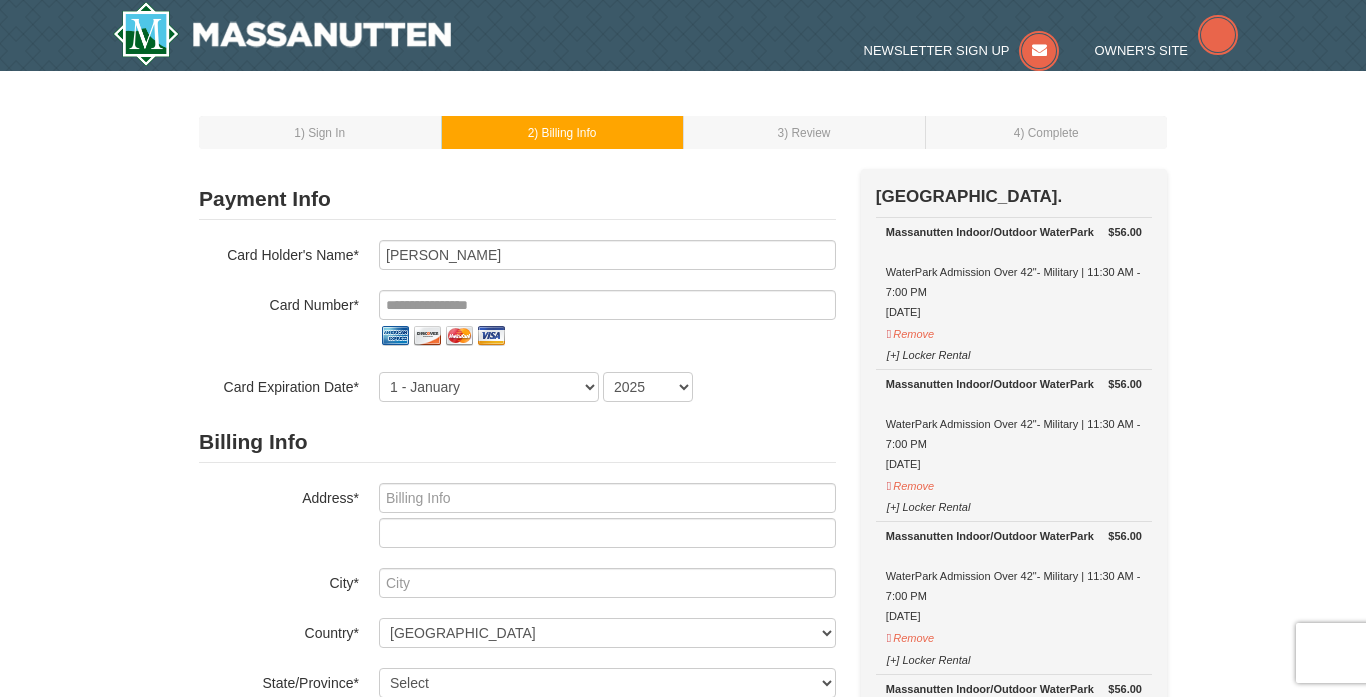 select on "7" 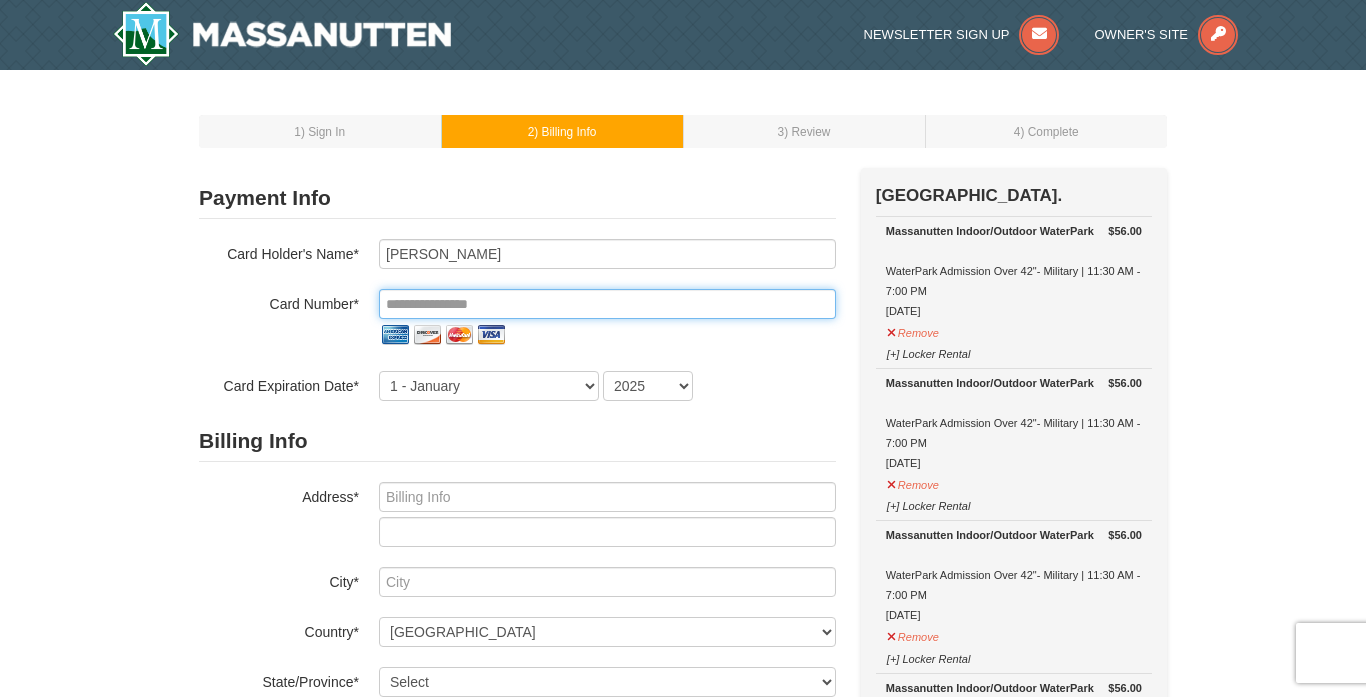 click at bounding box center [607, 304] 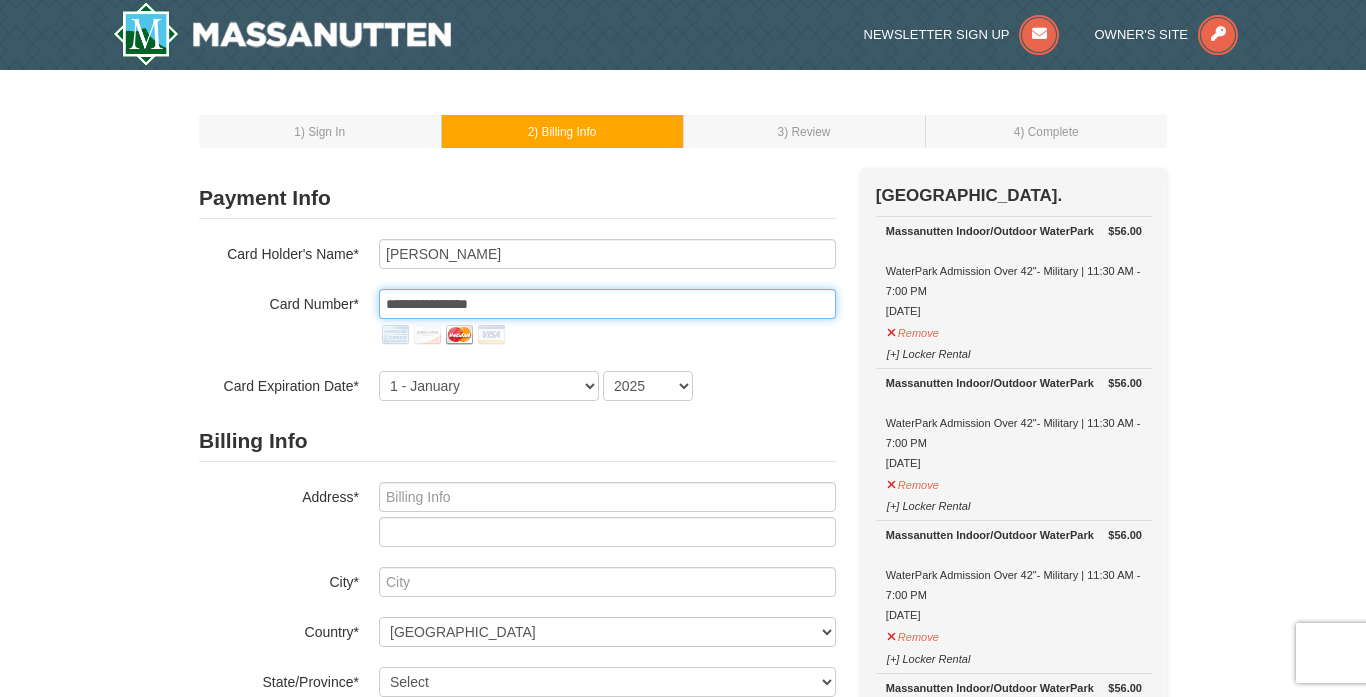 type on "**********" 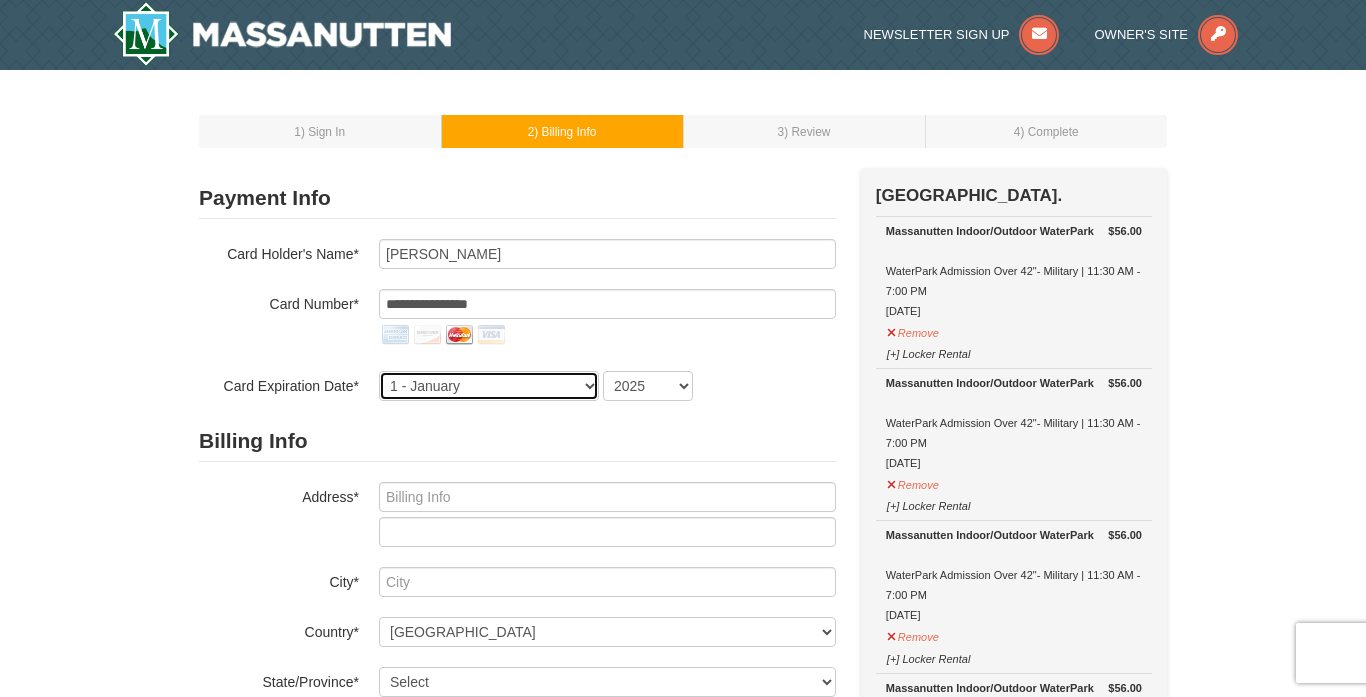 click on "1 - January 2 - February 3 - March 4 - April 5 - May 6 - June 7 - July 8 - August 9 - September 10 - October 11 - November 12 - December" at bounding box center (489, 386) 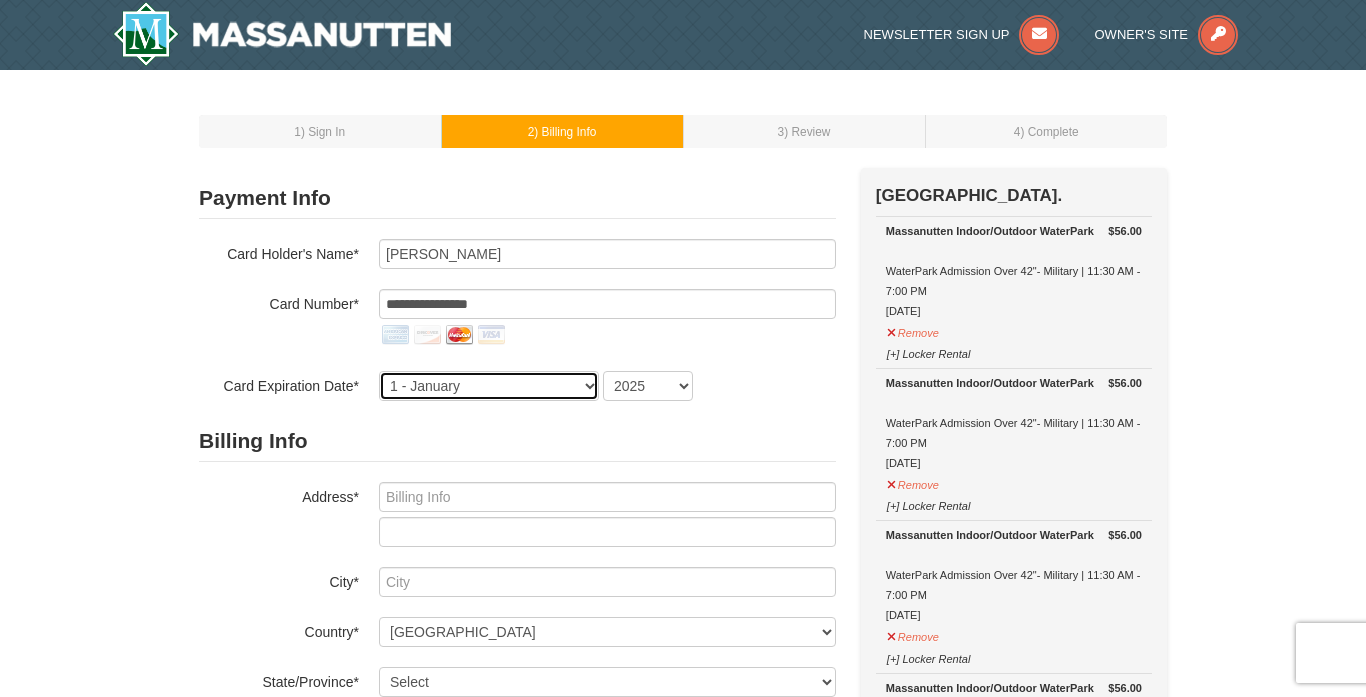 select on "12" 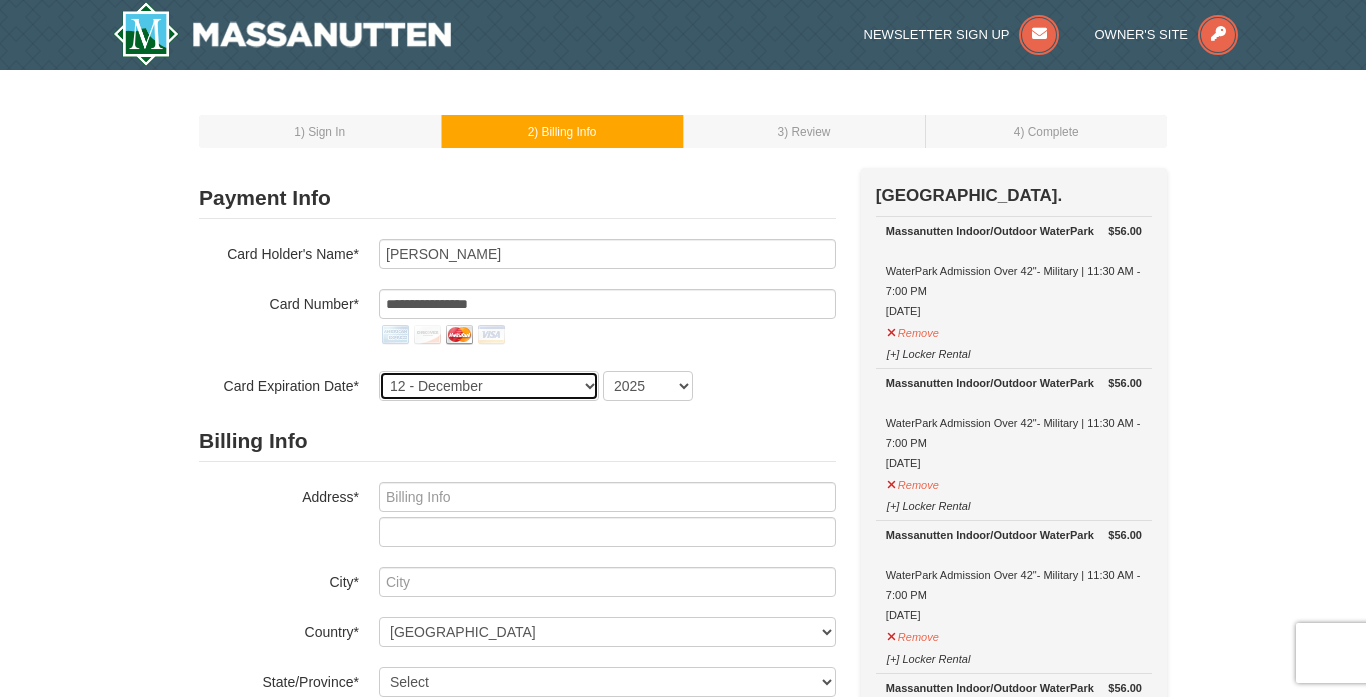 click on "1 - January 2 - February 3 - March 4 - April 5 - May 6 - June 7 - July 8 - August 9 - September 10 - October 11 - November 12 - December" at bounding box center (489, 386) 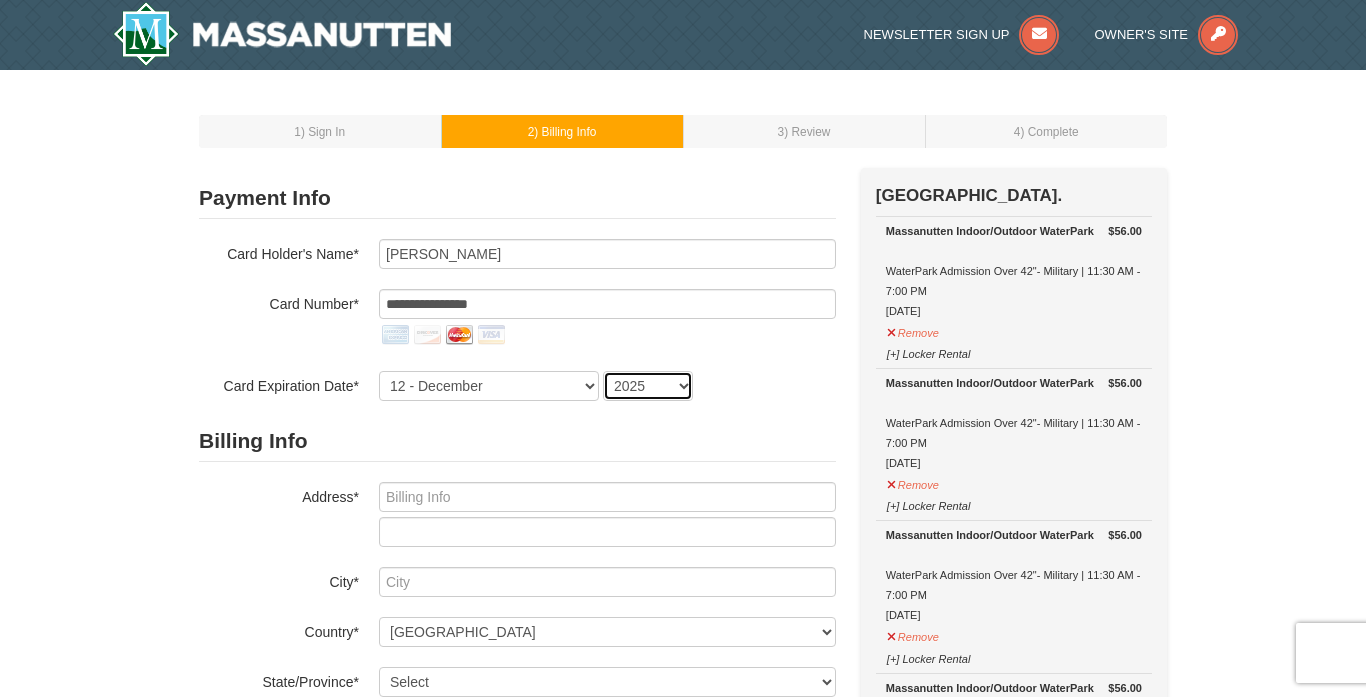 click on "2025 2026 2027 2028 2029 2030 2031 2032 2033 2034" at bounding box center [648, 386] 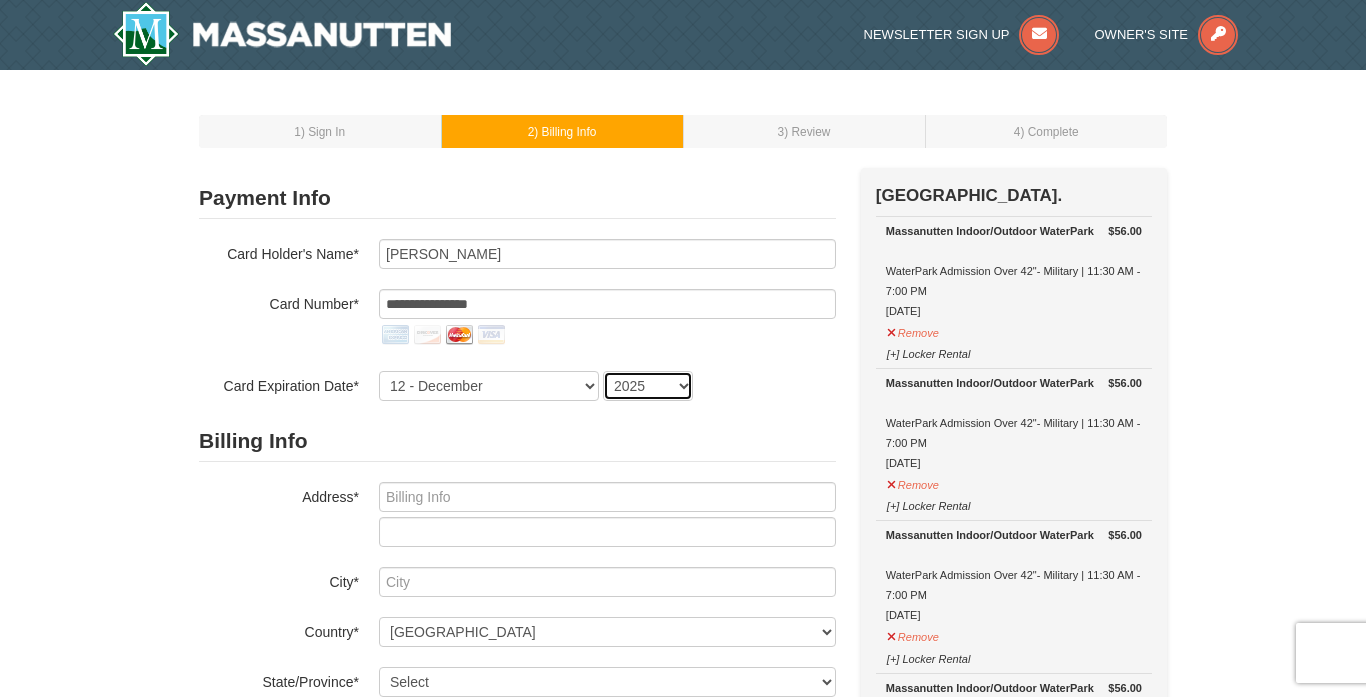 select on "2029" 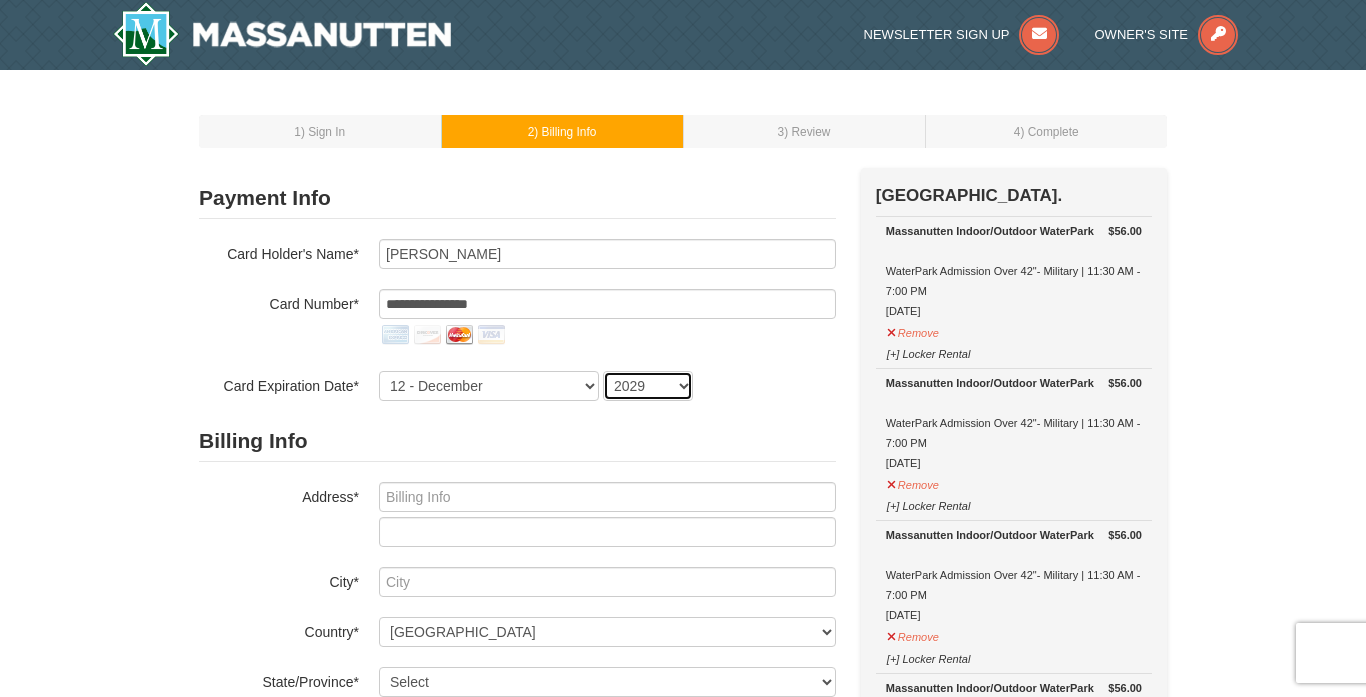 click on "2025 2026 2027 2028 2029 2030 2031 2032 2033 2034" at bounding box center (648, 386) 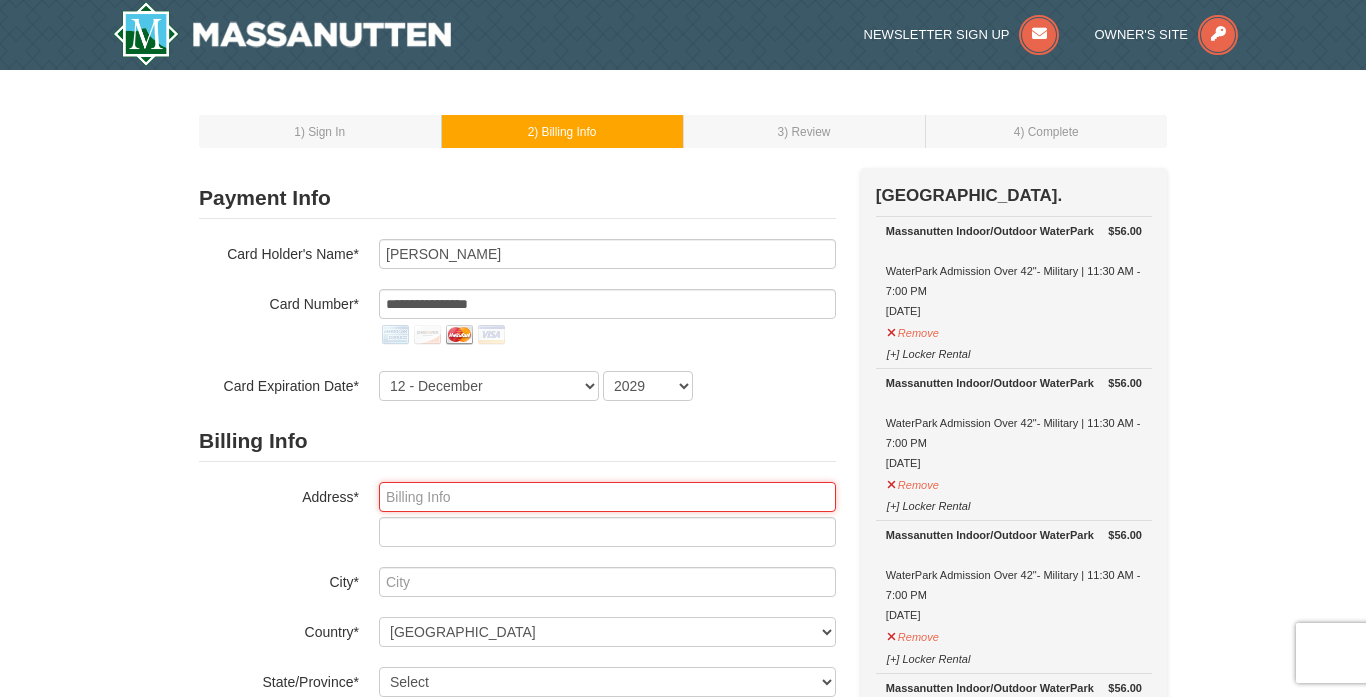 click at bounding box center [607, 497] 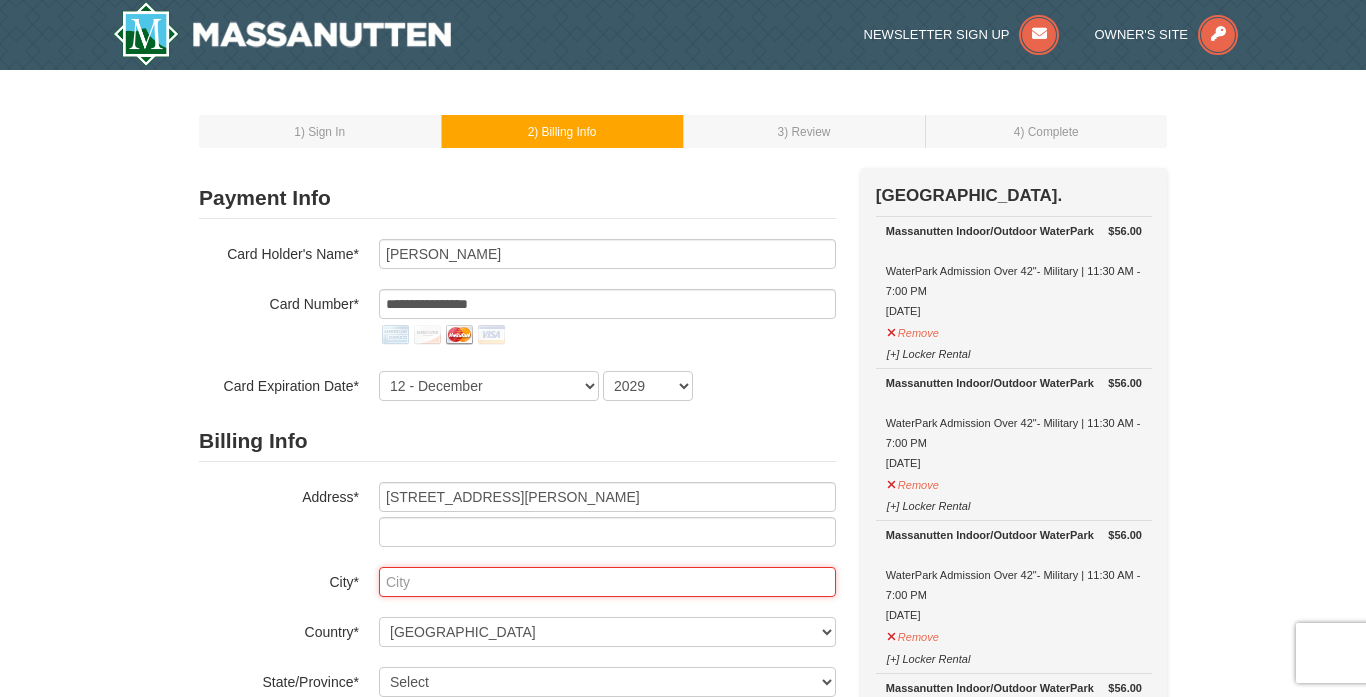 type on "Powhatan" 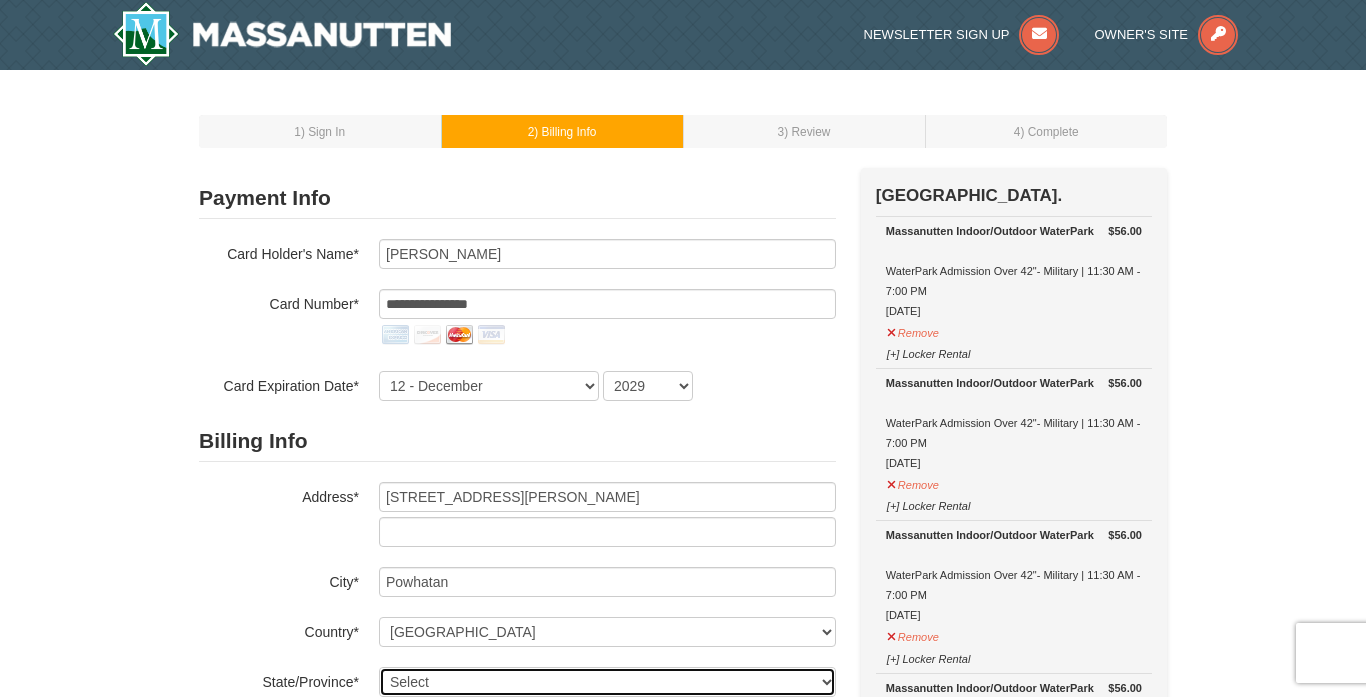 select on "VA" 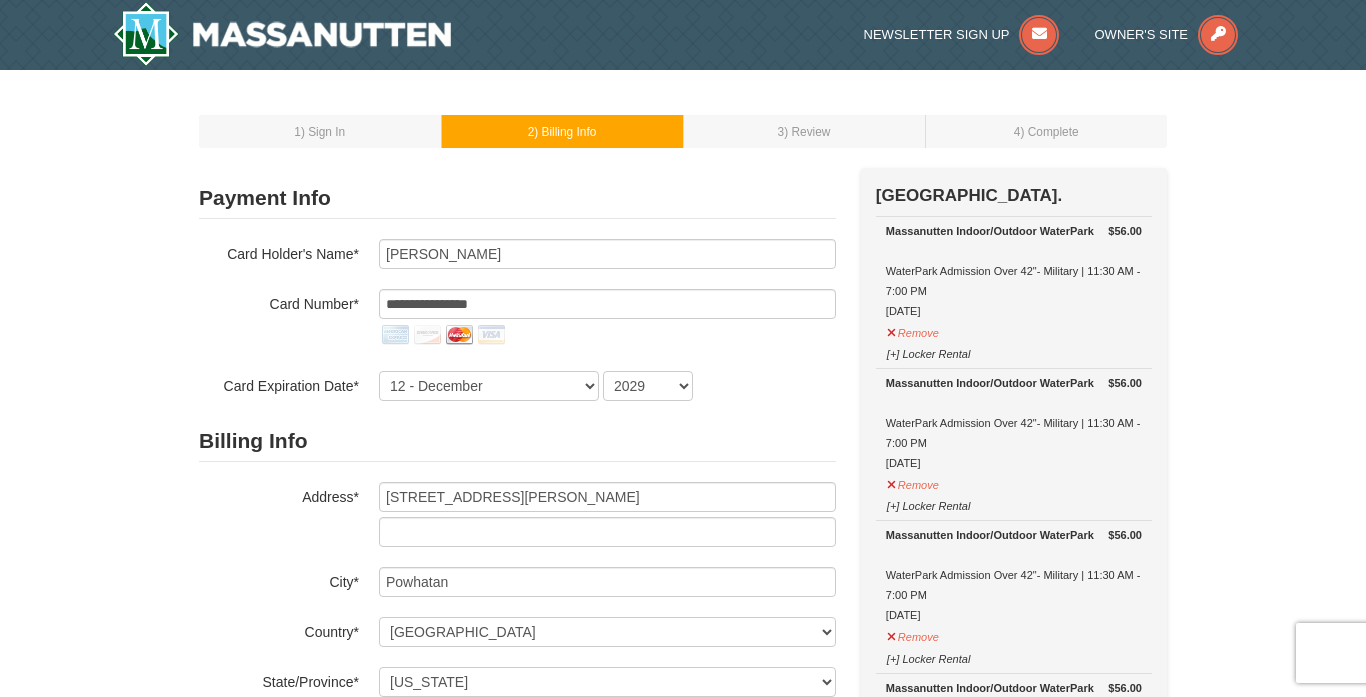 type on "23139" 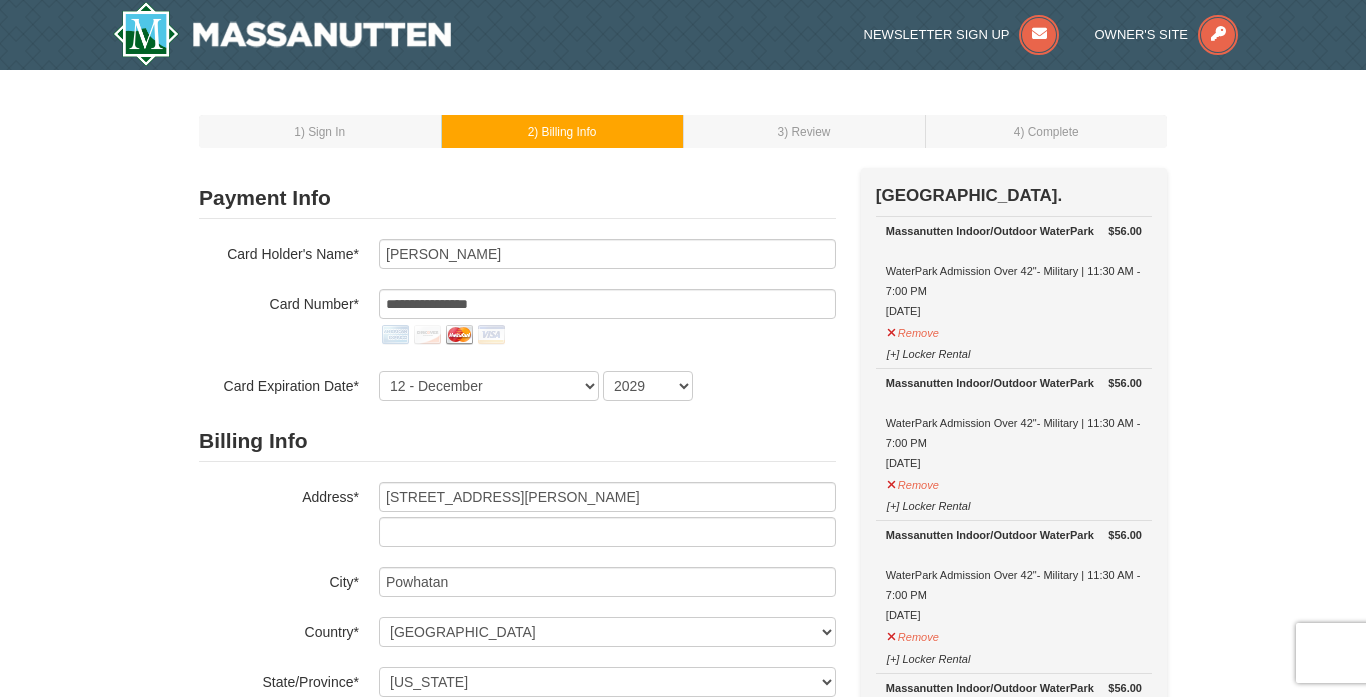 click on "City*" at bounding box center (279, 579) 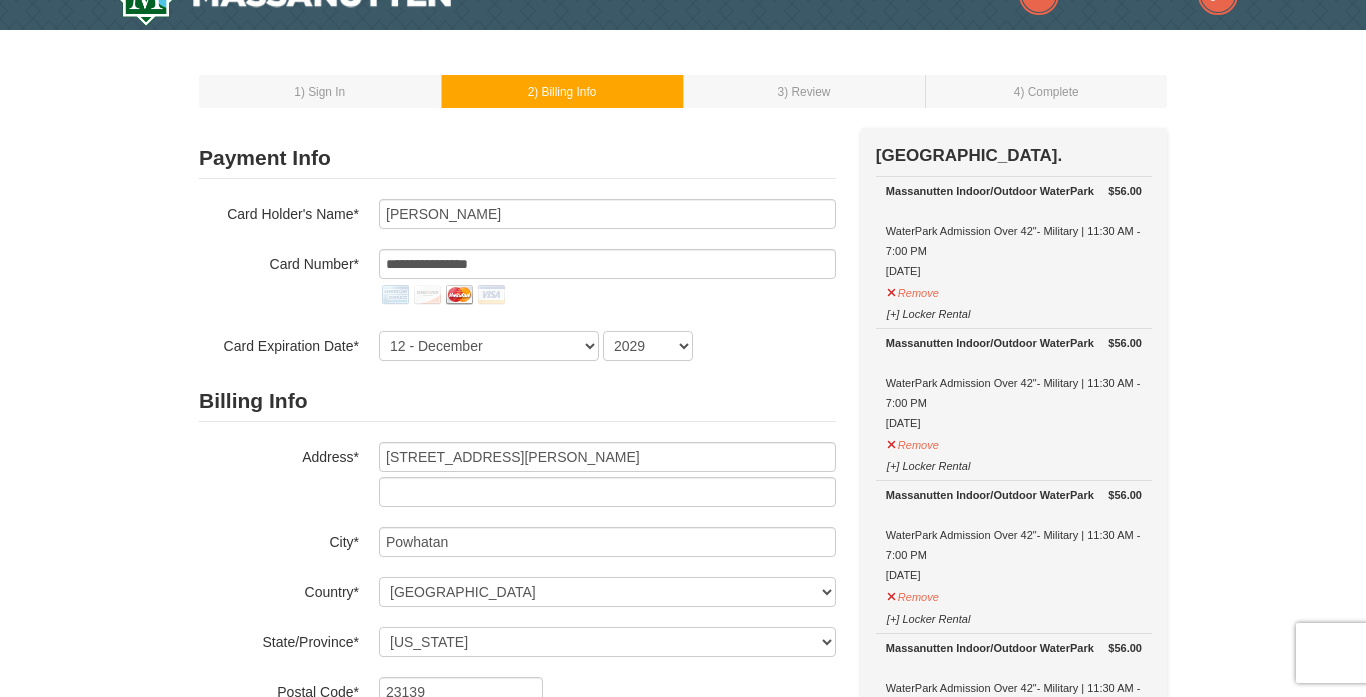 scroll, scrollTop: 520, scrollLeft: 0, axis: vertical 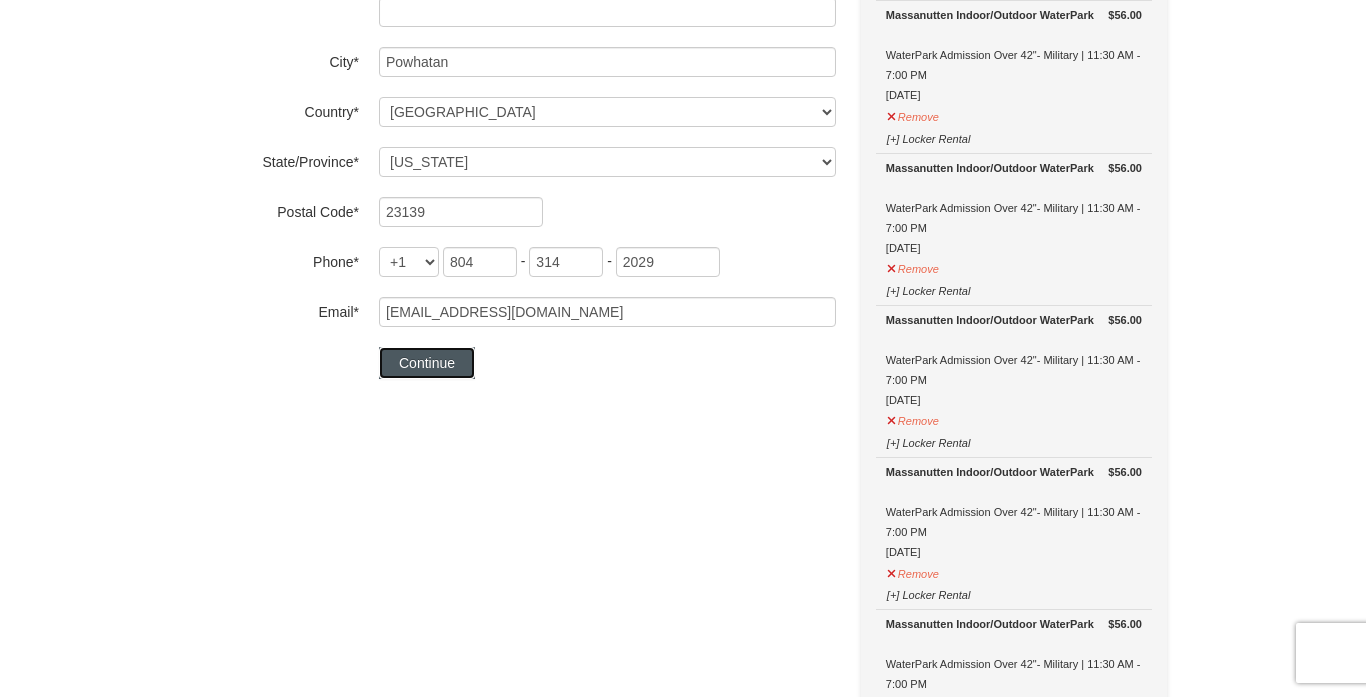 click on "Continue" at bounding box center [427, 363] 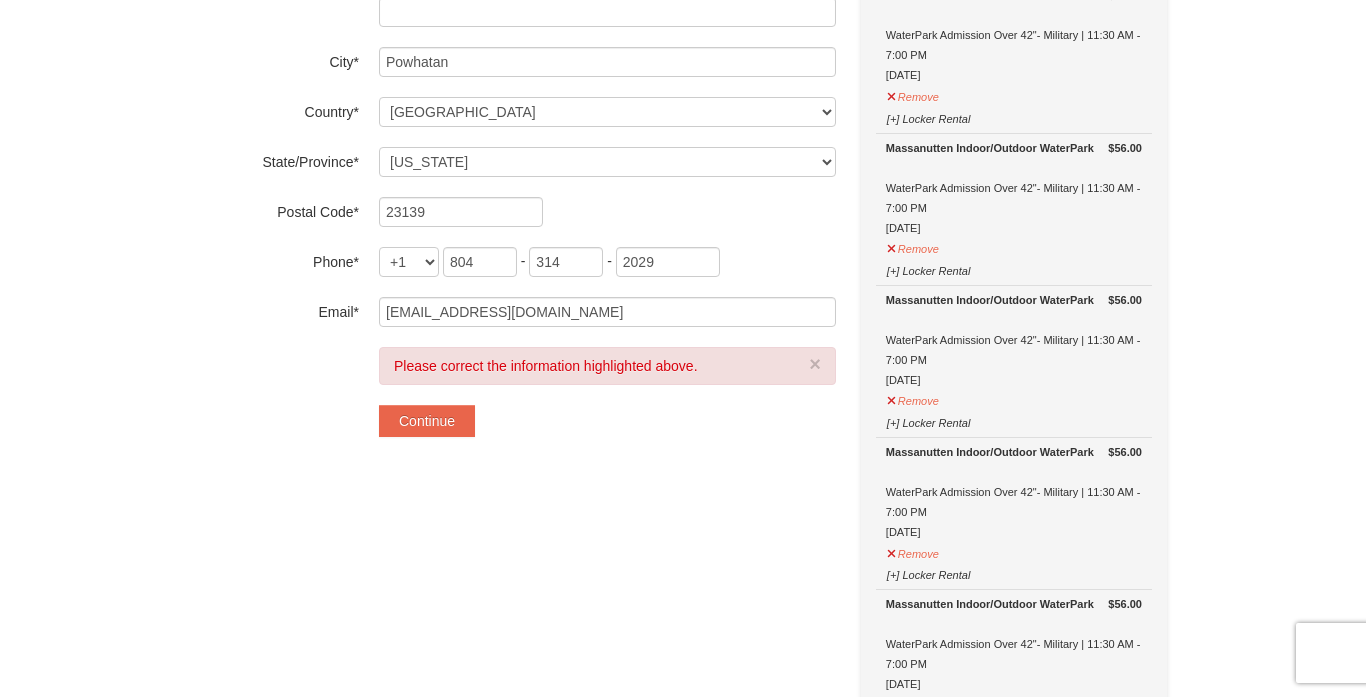 click on "1
) Sign In
2
) Billing Info
3
) Review
) Complete
×" at bounding box center (683, 899) 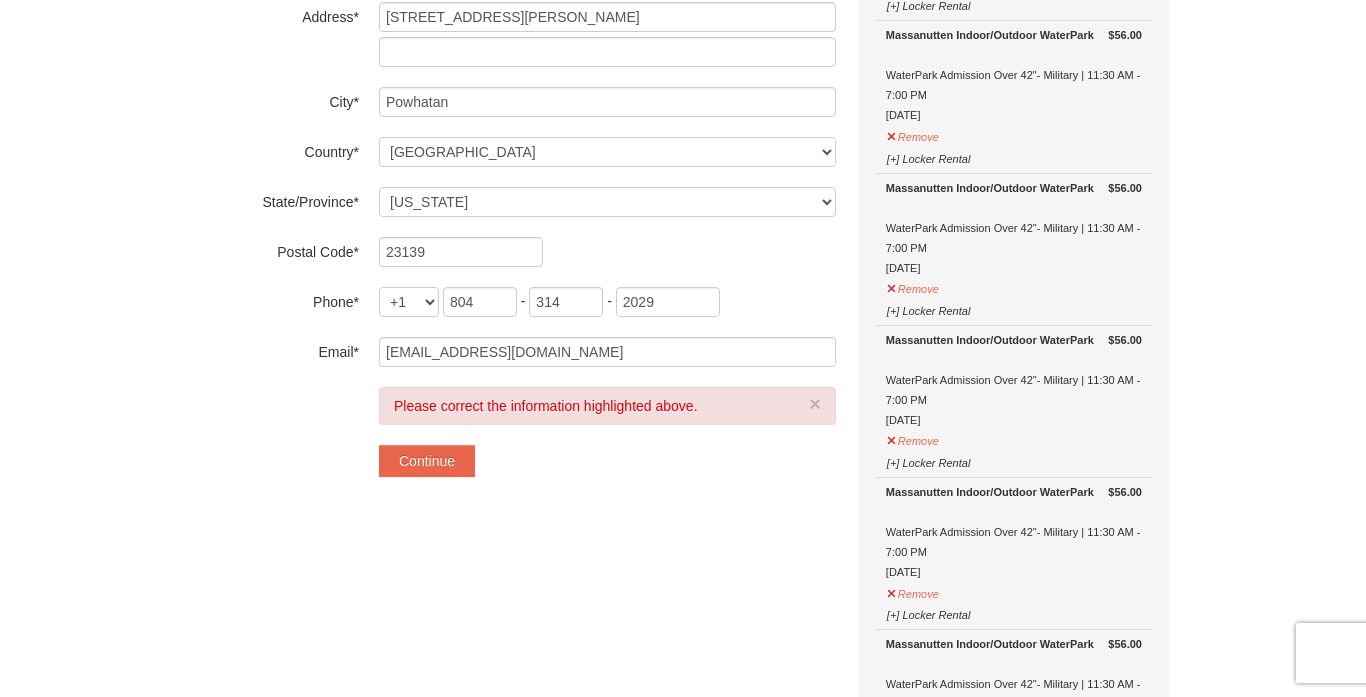 scroll, scrollTop: 0, scrollLeft: 0, axis: both 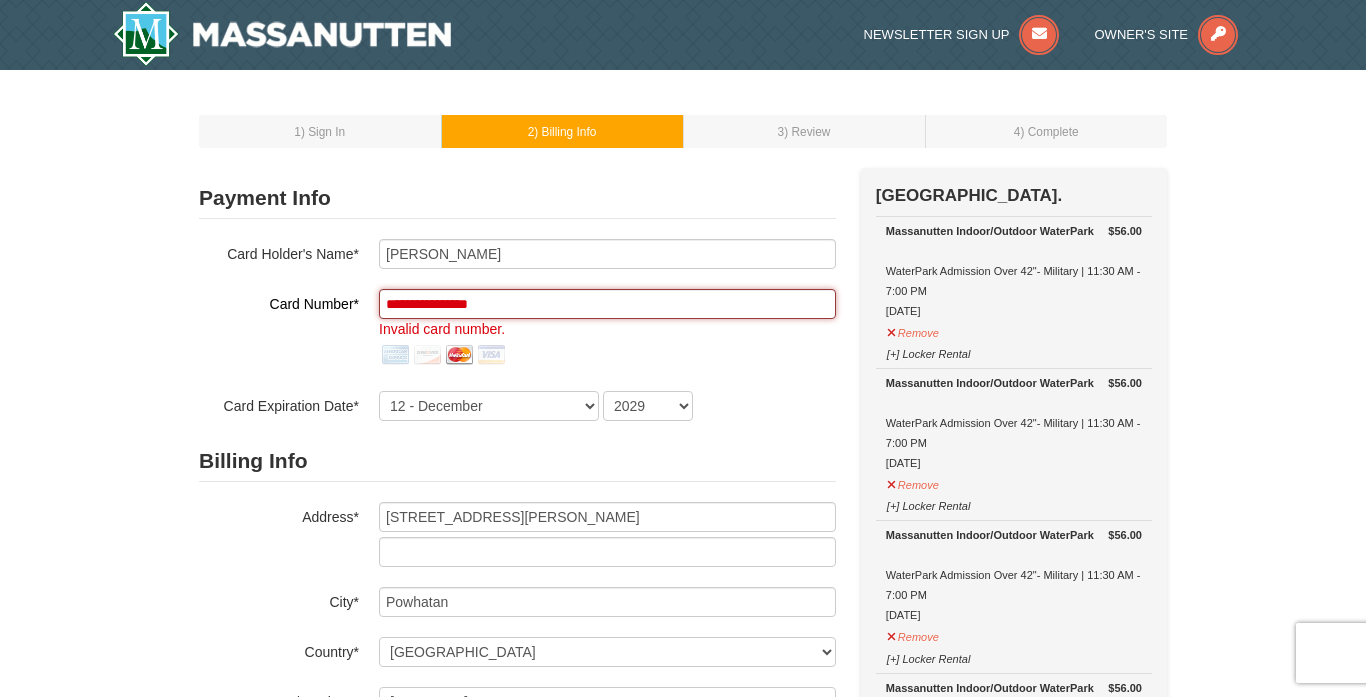 click on "**********" at bounding box center (607, 304) 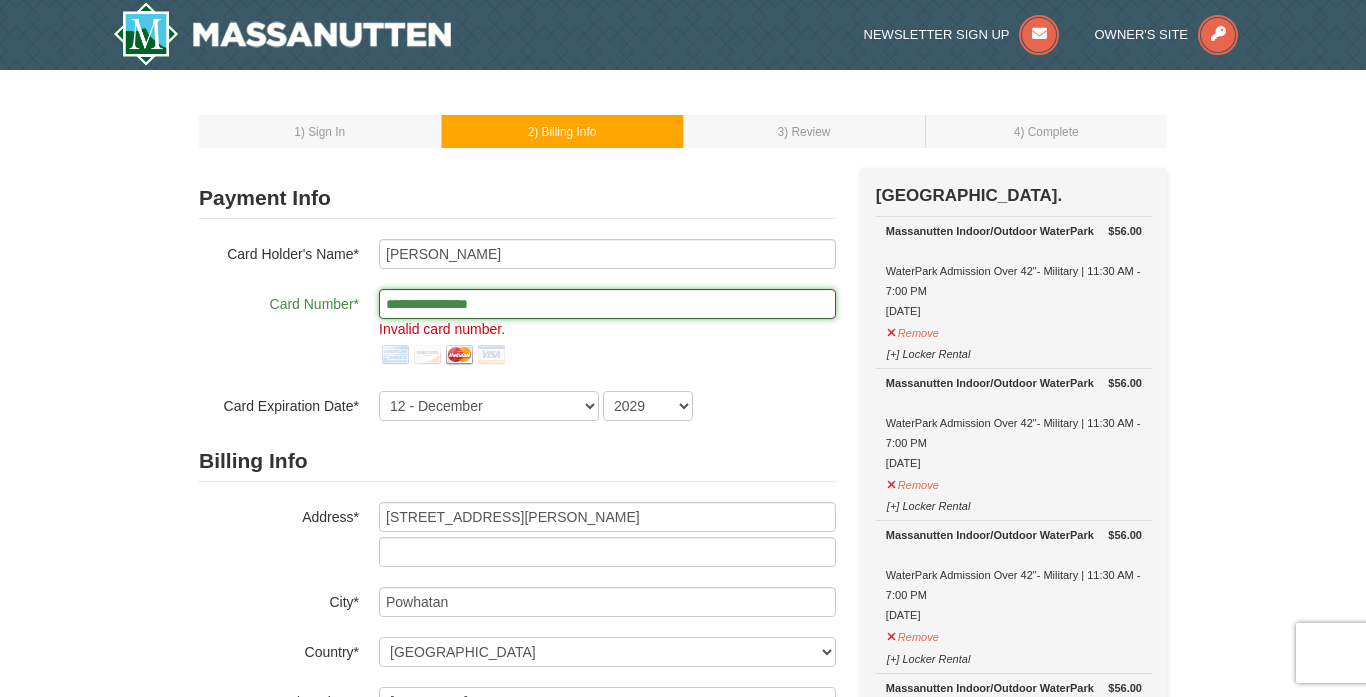 type on "**********" 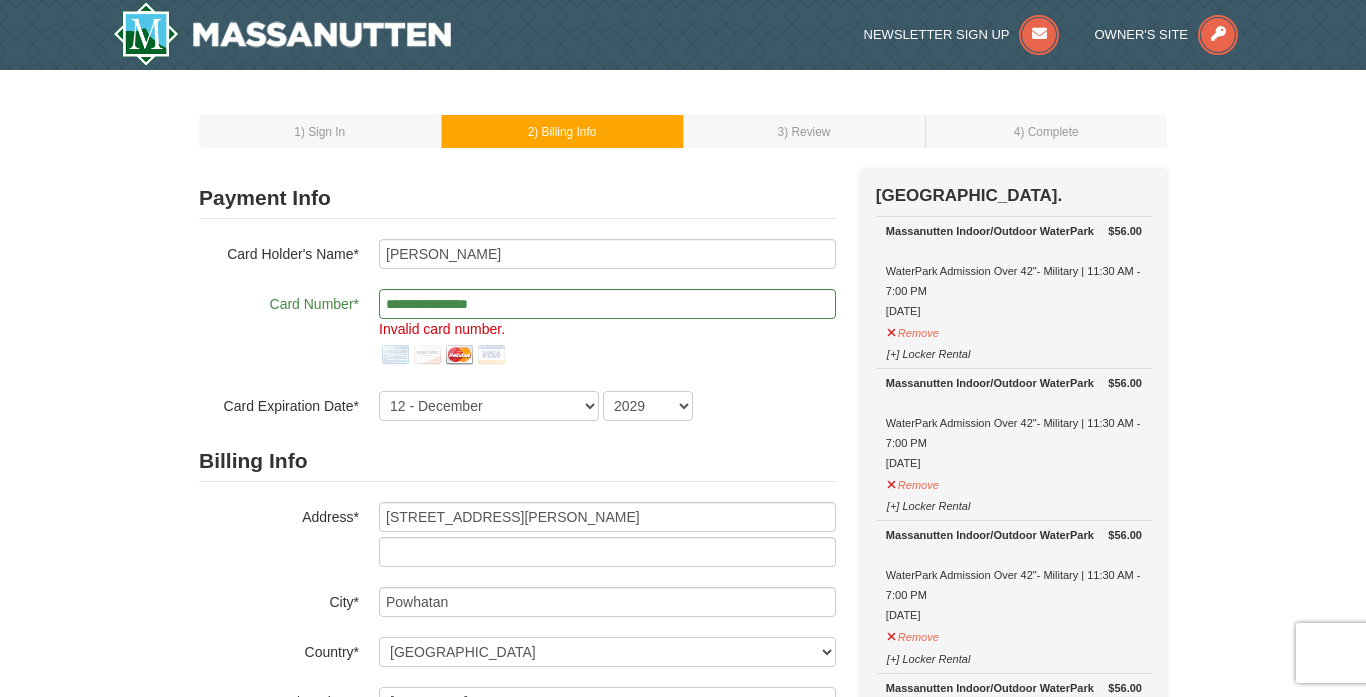 click on "Address*
3069 Trenholm Road" at bounding box center (517, 534) 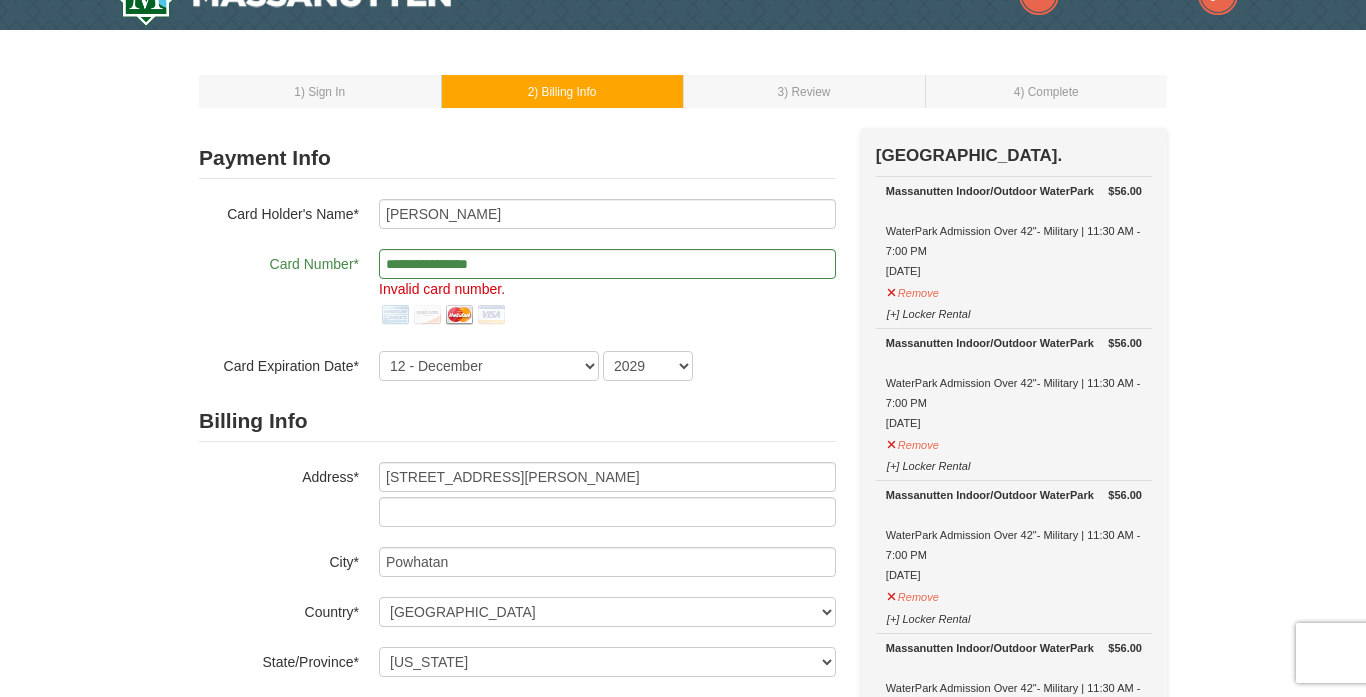 scroll, scrollTop: 600, scrollLeft: 0, axis: vertical 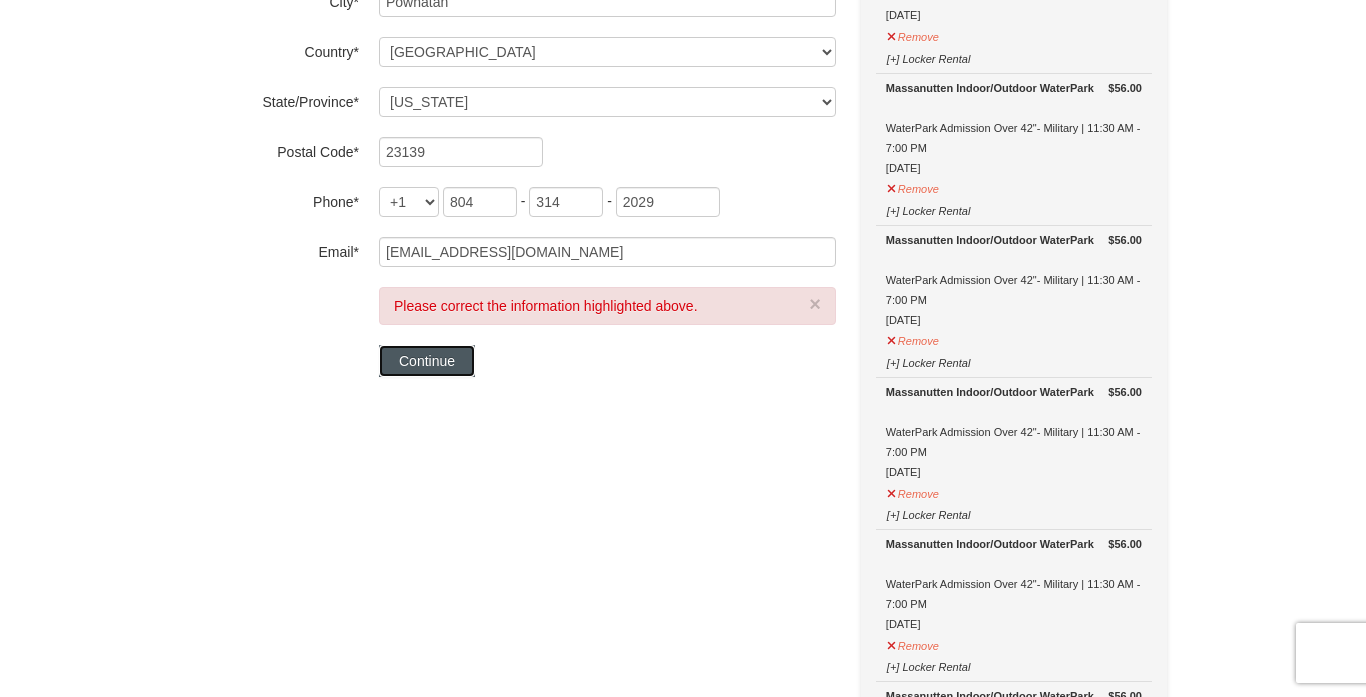 click on "Continue" at bounding box center [427, 361] 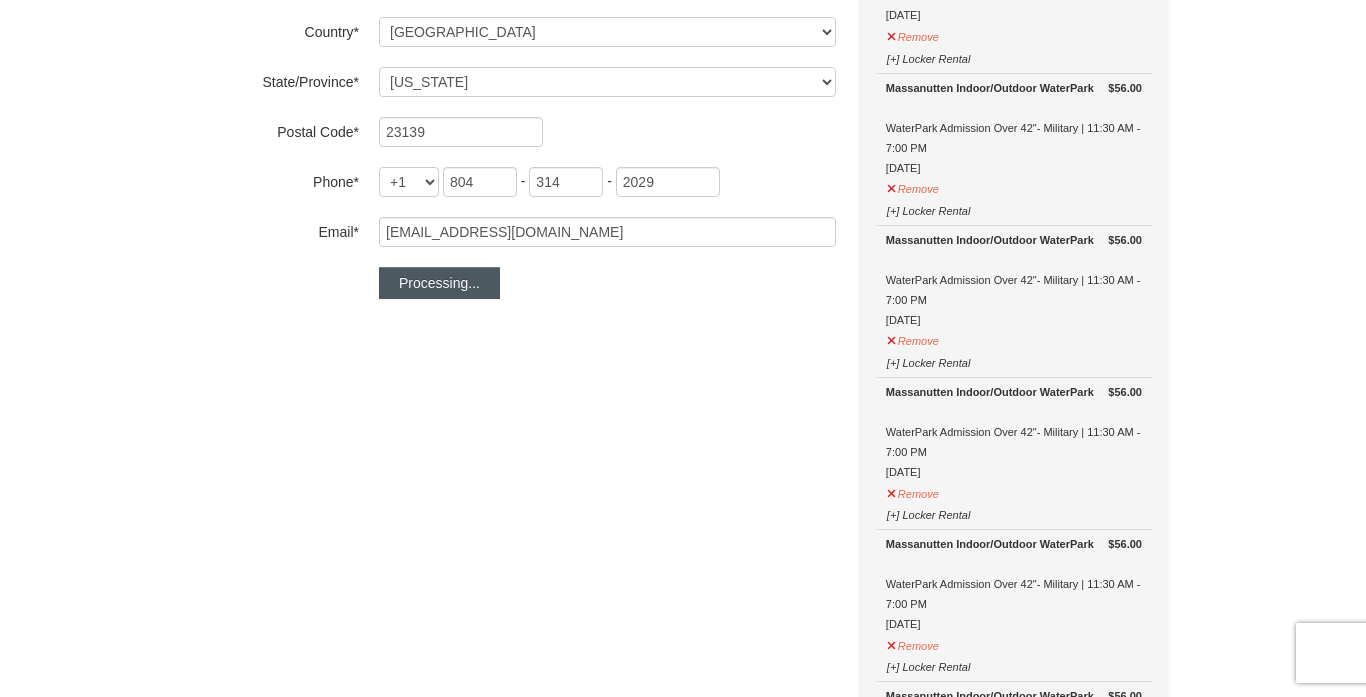 scroll, scrollTop: 580, scrollLeft: 0, axis: vertical 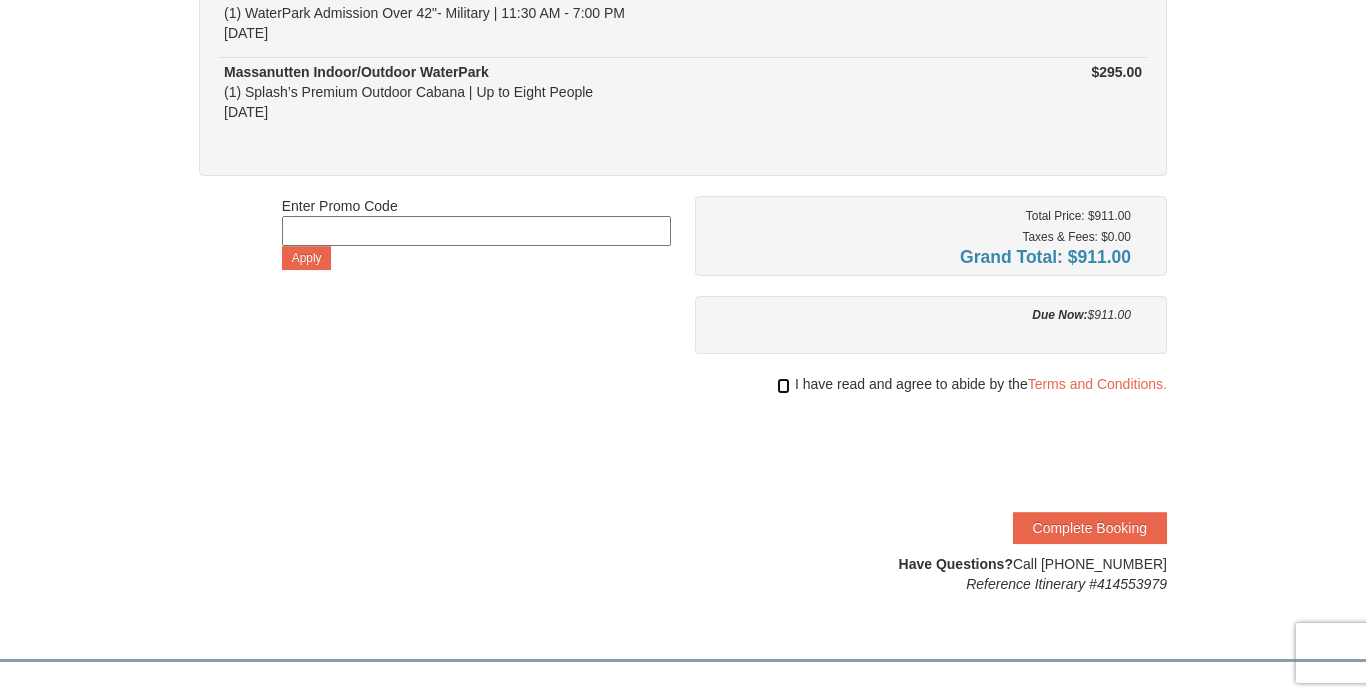 click at bounding box center (783, 386) 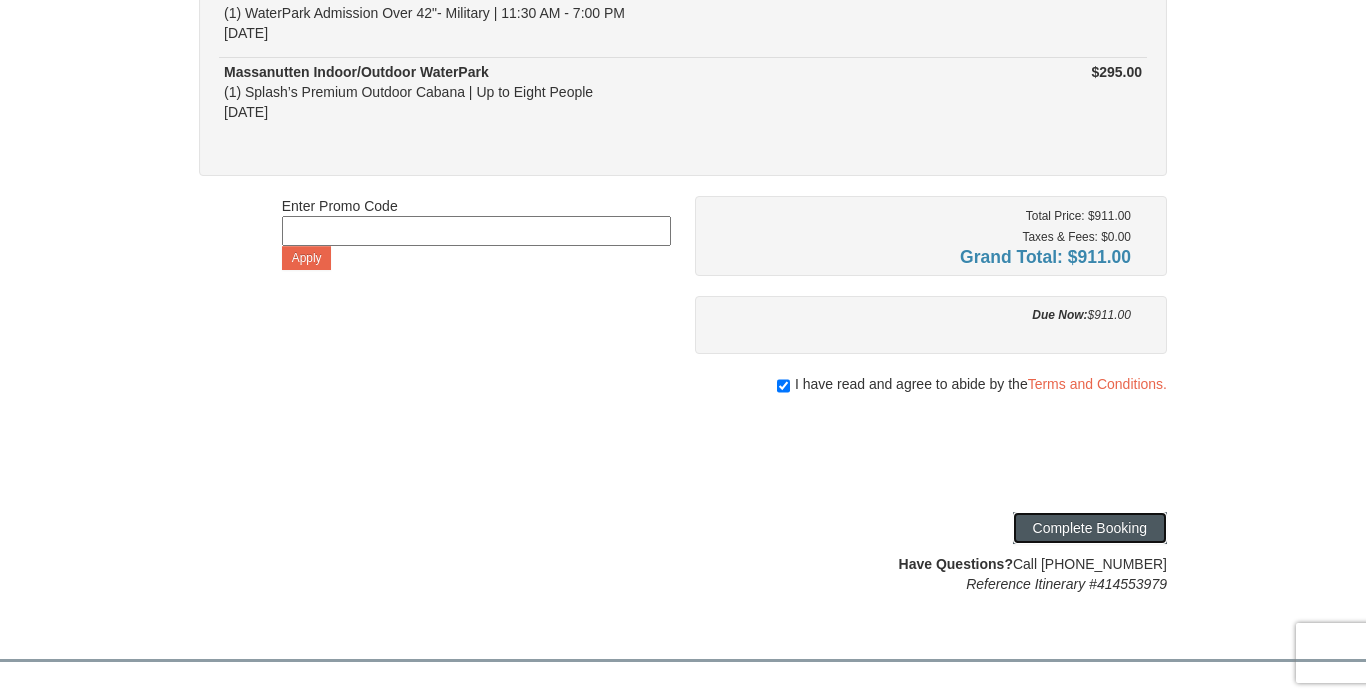 click on "Complete Booking" at bounding box center (1090, 528) 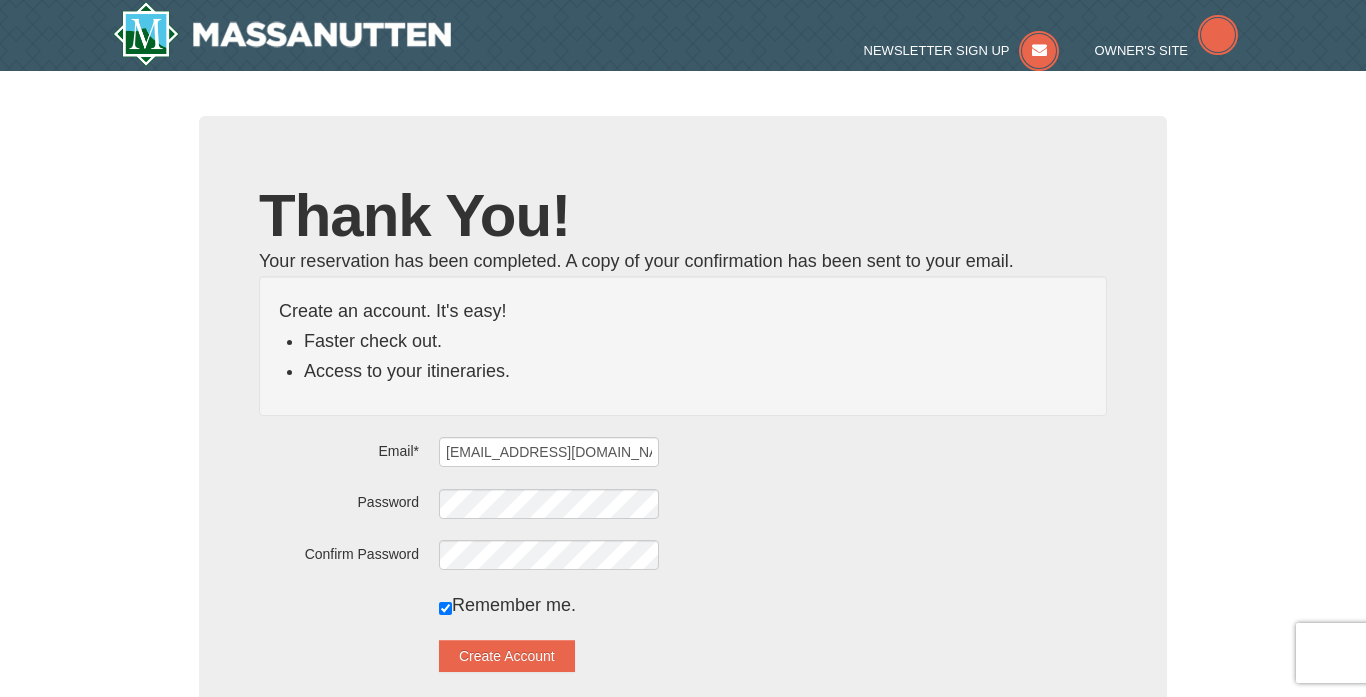 scroll, scrollTop: 0, scrollLeft: 0, axis: both 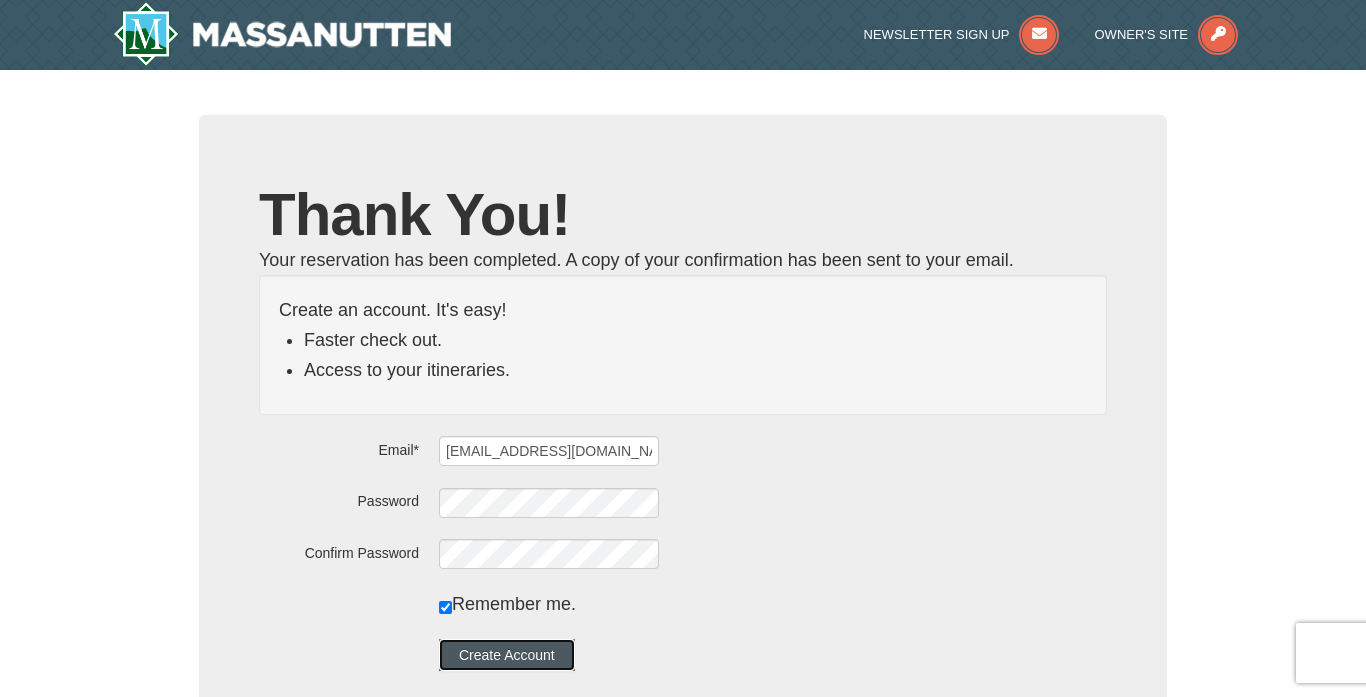 click on "Create Account" at bounding box center (507, 655) 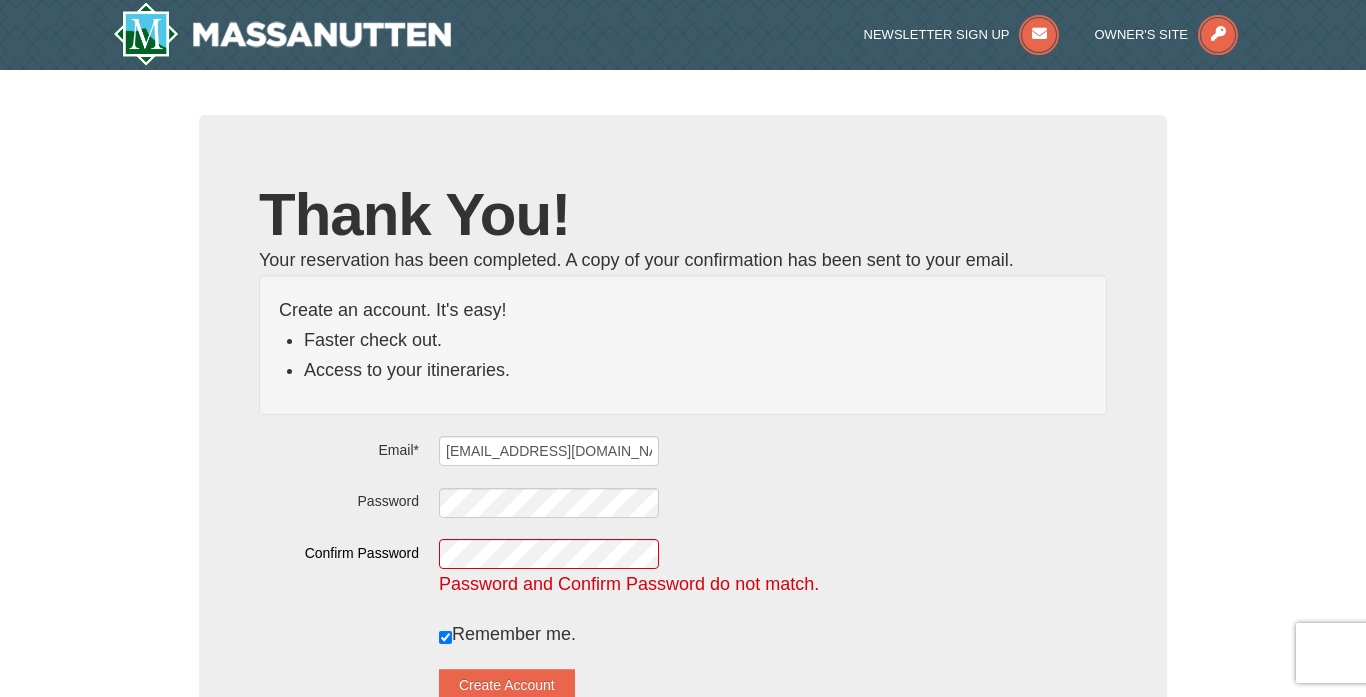 click at bounding box center [773, 501] 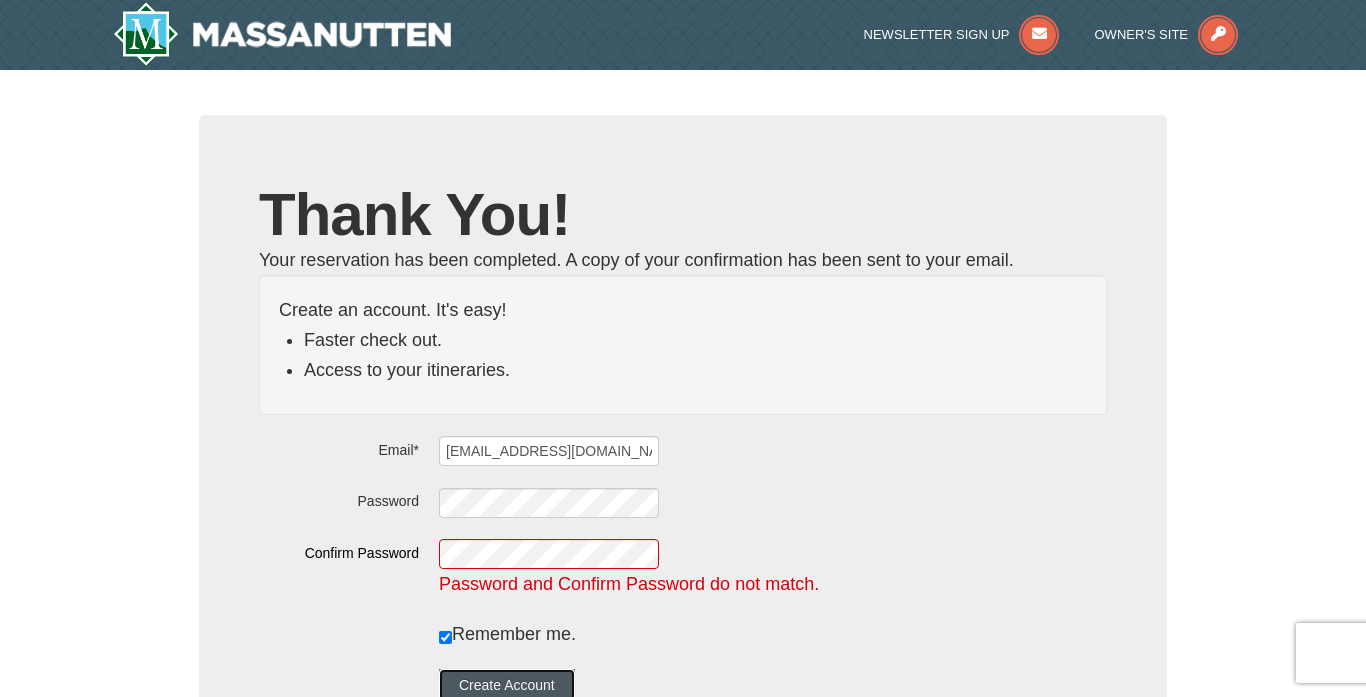click on "Create Account" at bounding box center (507, 685) 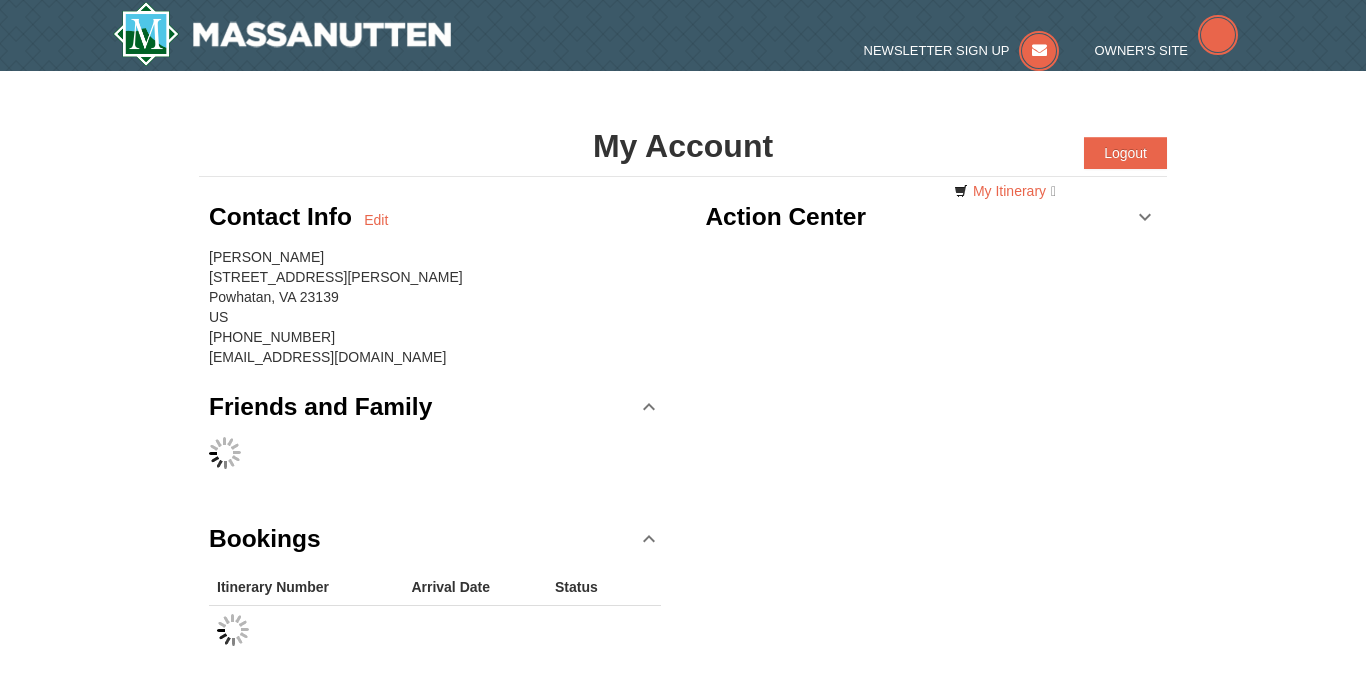scroll, scrollTop: 0, scrollLeft: 0, axis: both 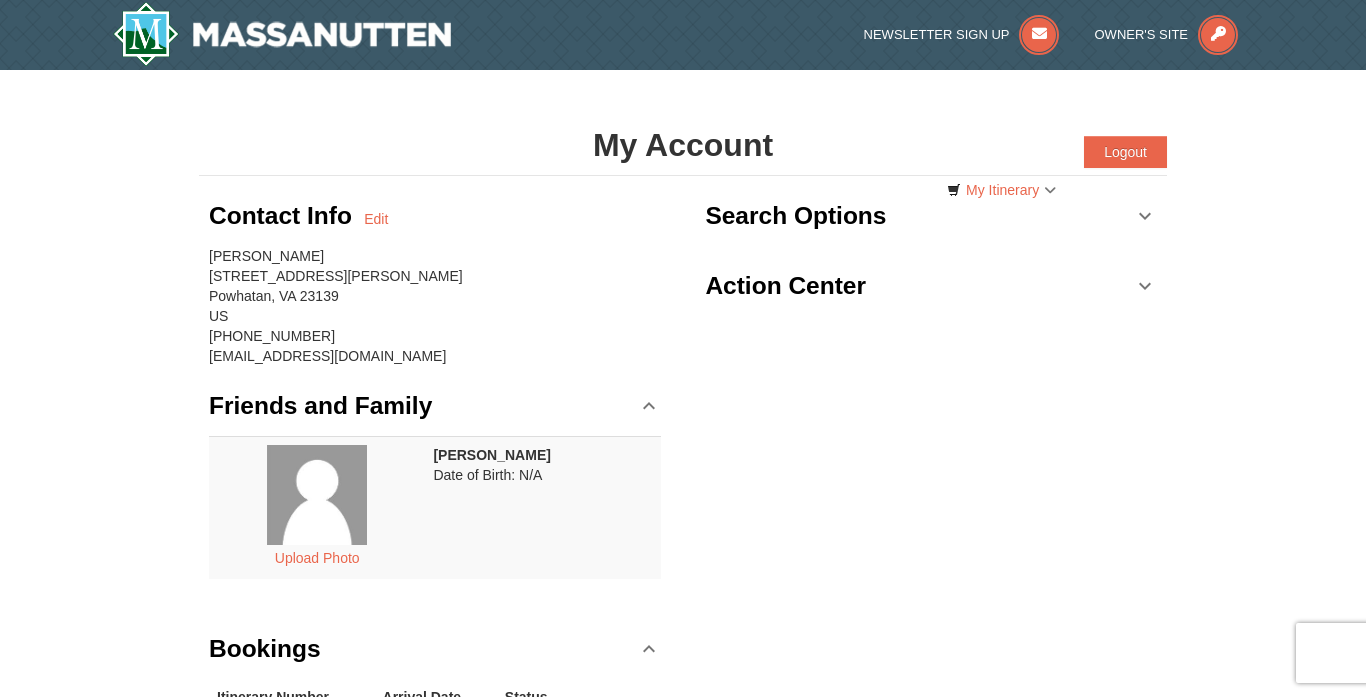 click on "Contact Info
Edit
[PERSON_NAME]
[STREET_ADDRESS][PERSON_NAME]
[PHONE_NUMBER]
[EMAIL_ADDRESS][DOMAIN_NAME]
Friends and Family
Upload Photo [PERSON_NAME] Date of Birth: N/A
Bookings
Itinerary Number
Customer Info
Arrival Date
Status
414553979 undefined [DATE] Confirmed View" at bounding box center [683, 484] 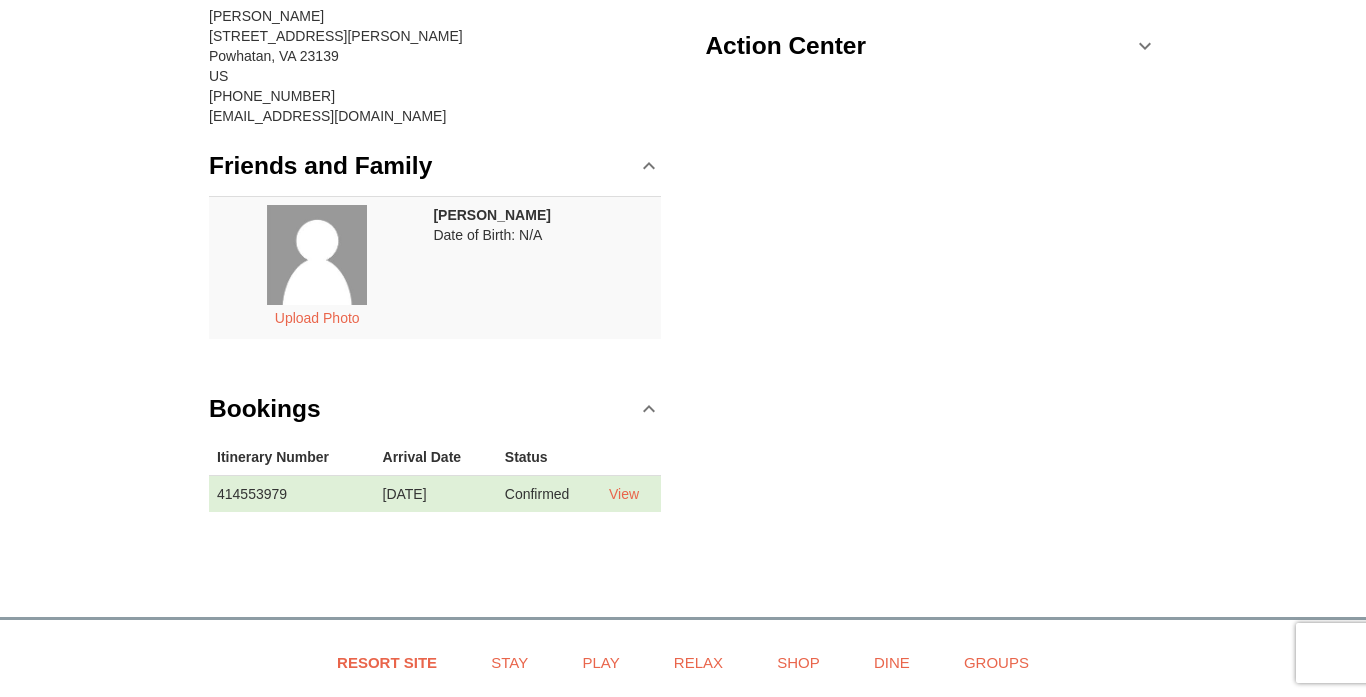 scroll, scrollTop: 280, scrollLeft: 0, axis: vertical 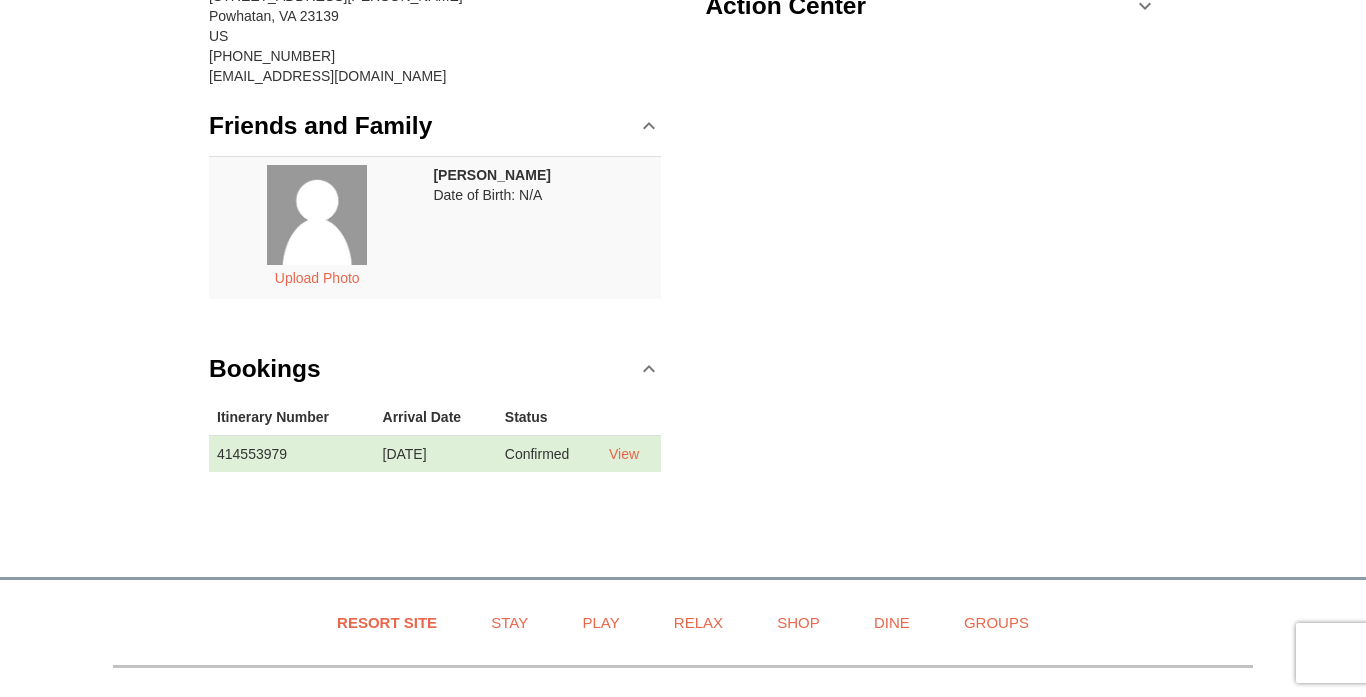 click on "Contact Info
Edit
[PERSON_NAME]
[STREET_ADDRESS][PERSON_NAME]
[PHONE_NUMBER]
[EMAIL_ADDRESS][DOMAIN_NAME]
Friends and Family
Upload Photo [PERSON_NAME] Date of Birth: N/A
Bookings
Itinerary Number
Customer Info
Arrival Date
Status
414553979 undefined [DATE] Confirmed View" at bounding box center (683, 204) 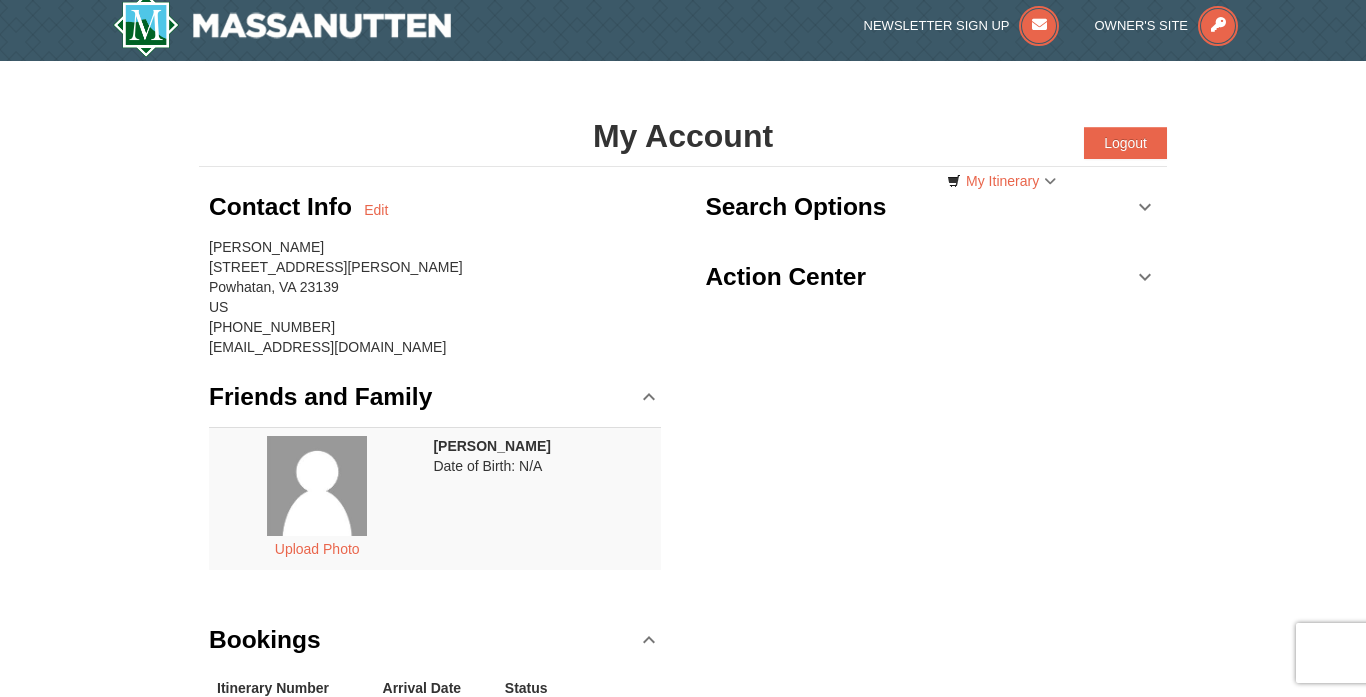 scroll, scrollTop: 0, scrollLeft: 0, axis: both 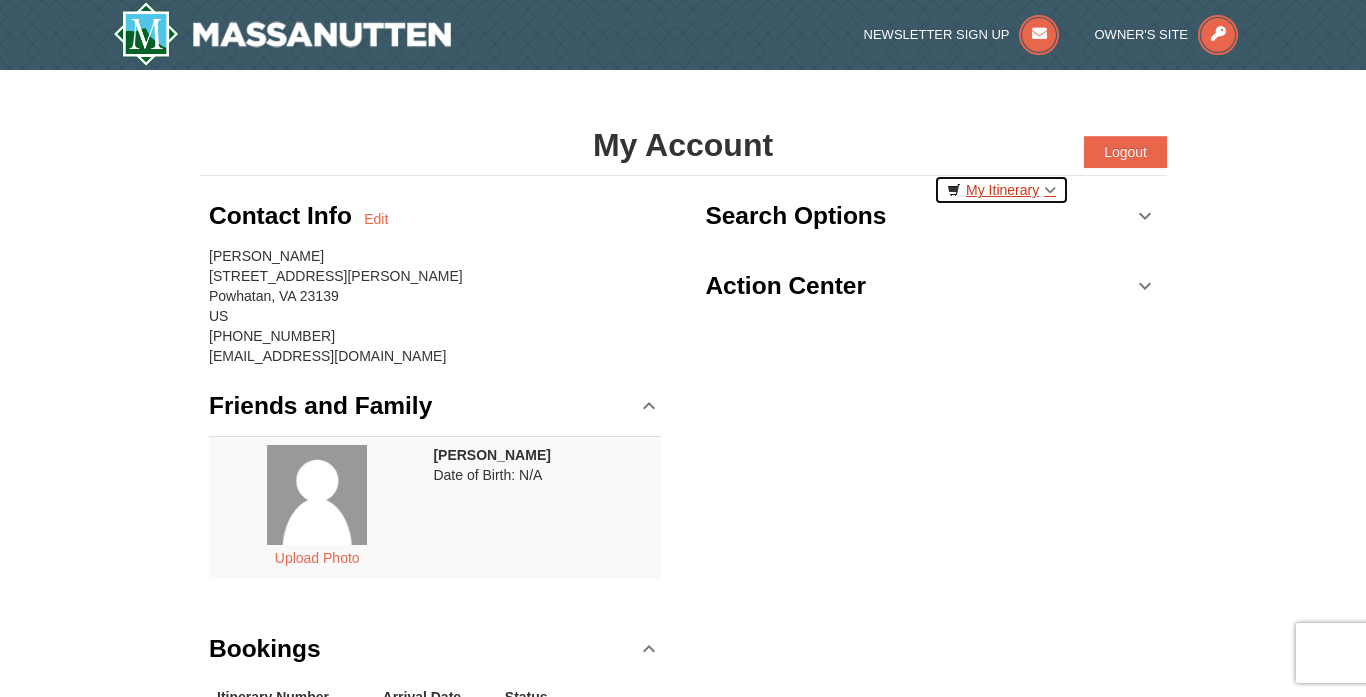 click on "My Itinerary" at bounding box center [1001, 190] 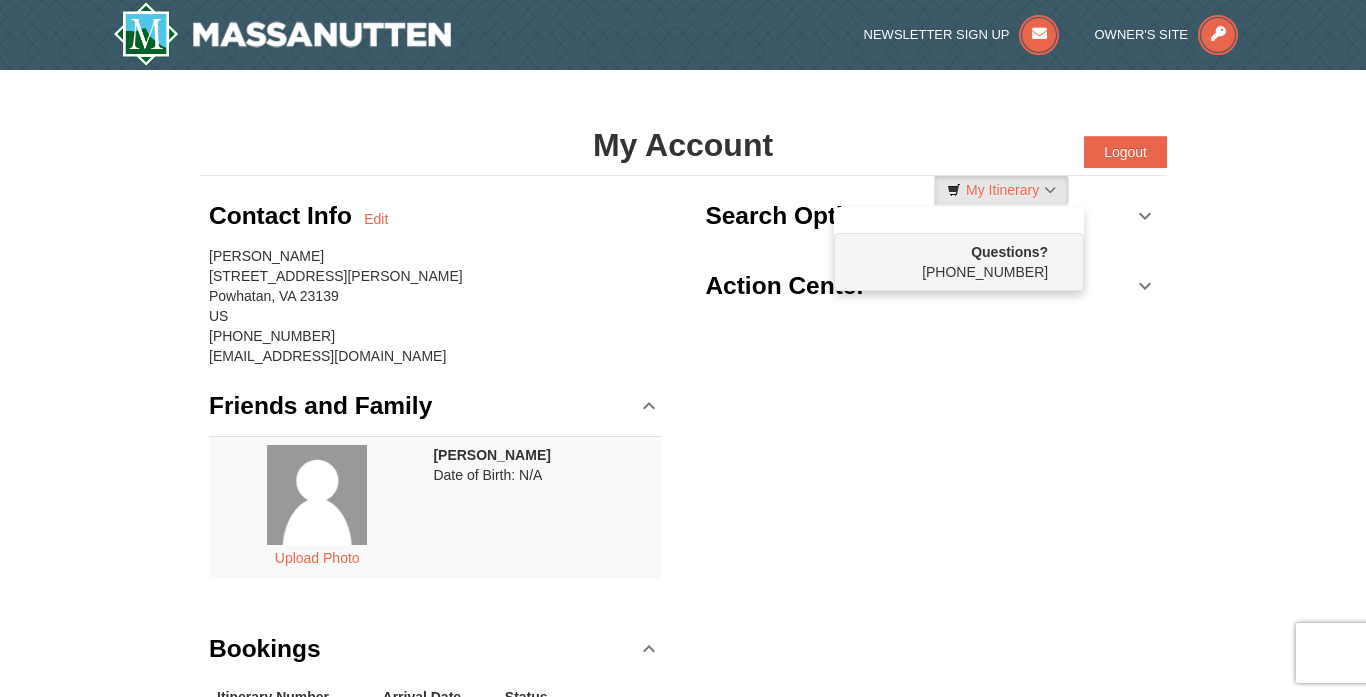 click on "Contact Info
Edit
[PERSON_NAME]
[STREET_ADDRESS][PERSON_NAME]
[PHONE_NUMBER]
[EMAIL_ADDRESS][DOMAIN_NAME]
Friends and Family
Upload Photo [PERSON_NAME] Date of Birth: N/A
Bookings
Itinerary Number
Customer Info
Arrival Date
Status
414553979 undefined [DATE] Confirmed View" at bounding box center [683, 484] 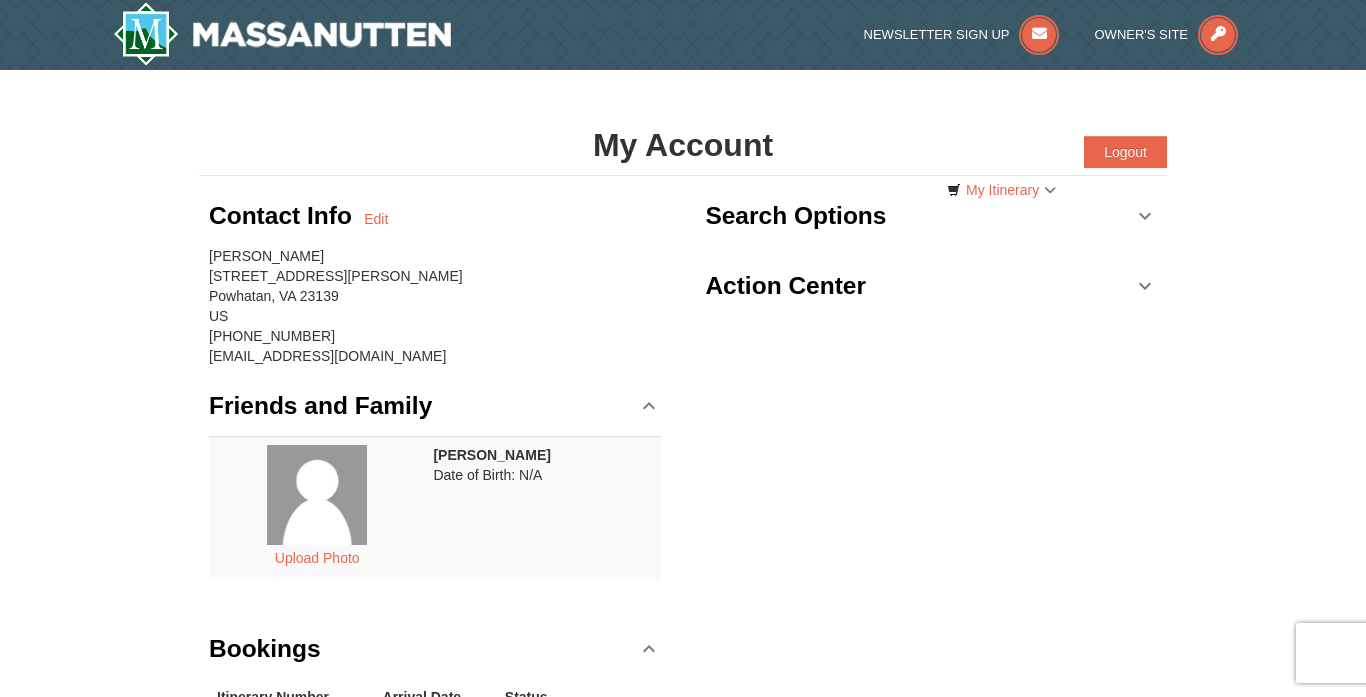 click on "Contact Info
Edit
[PERSON_NAME]
[STREET_ADDRESS][PERSON_NAME]
[PHONE_NUMBER]
[EMAIL_ADDRESS][DOMAIN_NAME]
Friends and Family
Upload Photo [PERSON_NAME] Date of Birth: N/A
Bookings
Itinerary Number
Customer Info
Arrival Date
Status
414553979 undefined [DATE] Confirmed View" at bounding box center [683, 484] 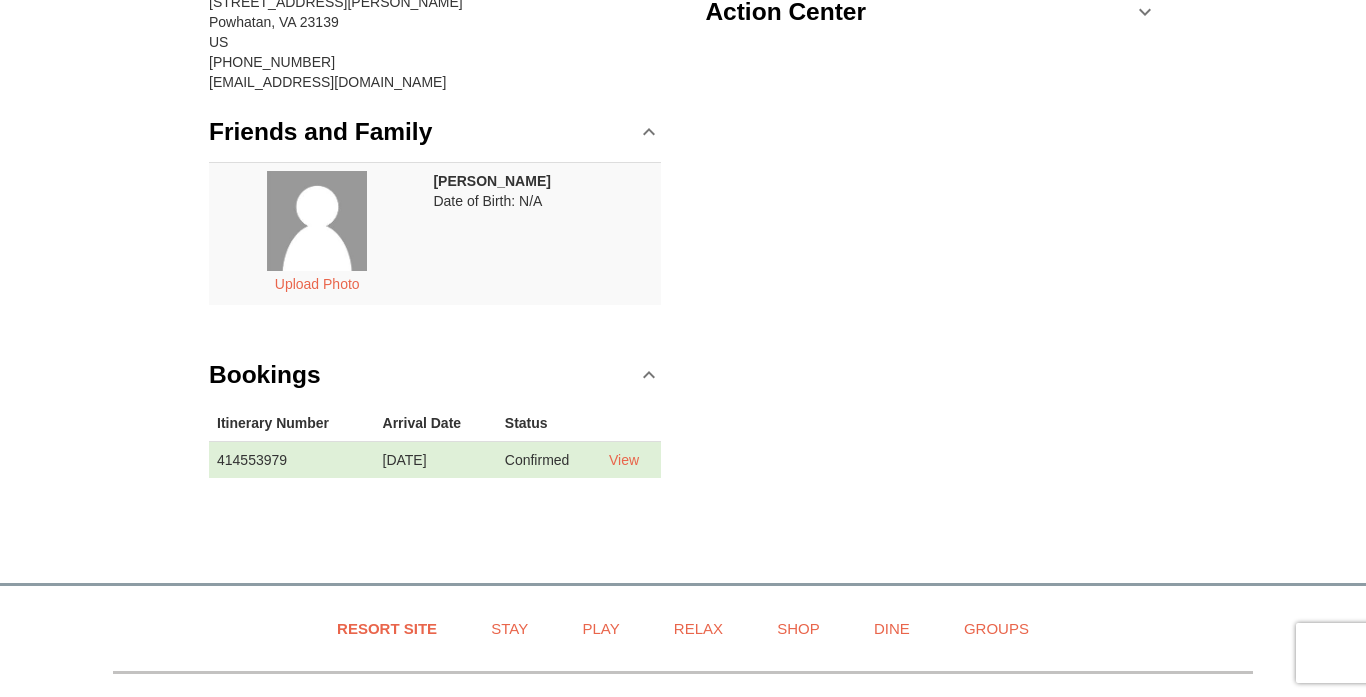 scroll, scrollTop: 320, scrollLeft: 0, axis: vertical 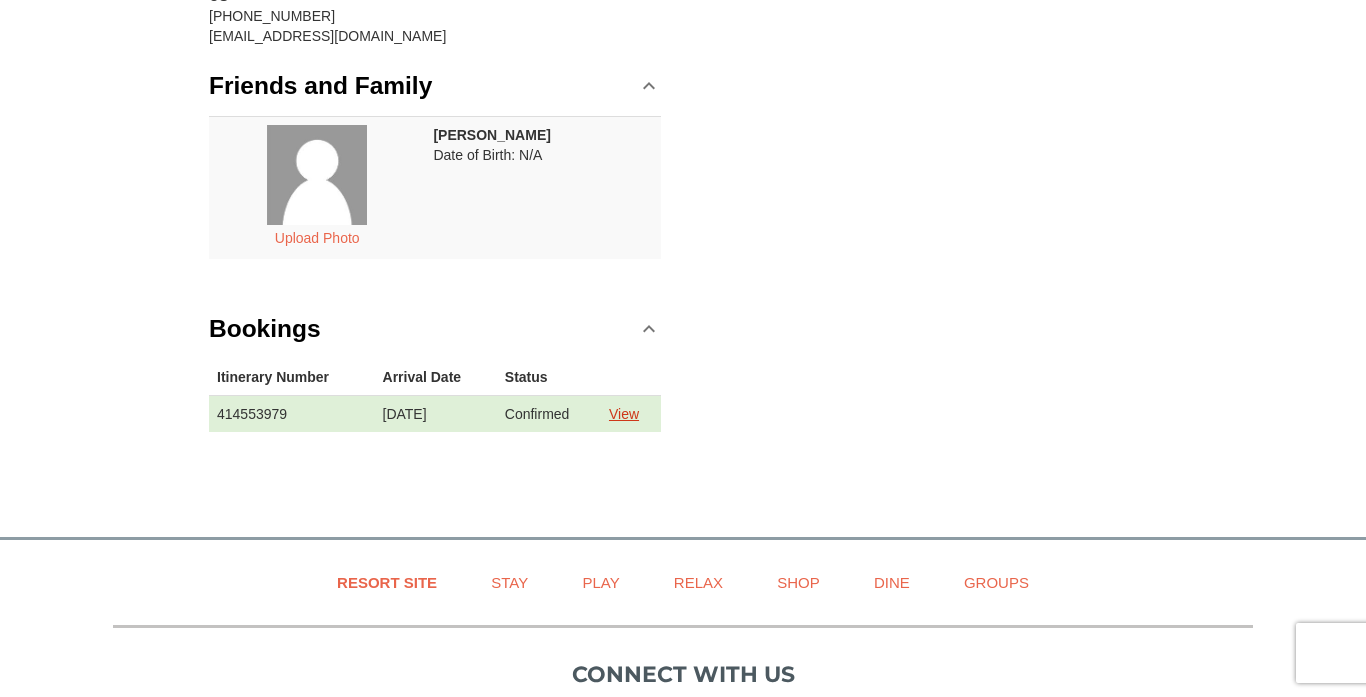 click on "View" at bounding box center (624, 414) 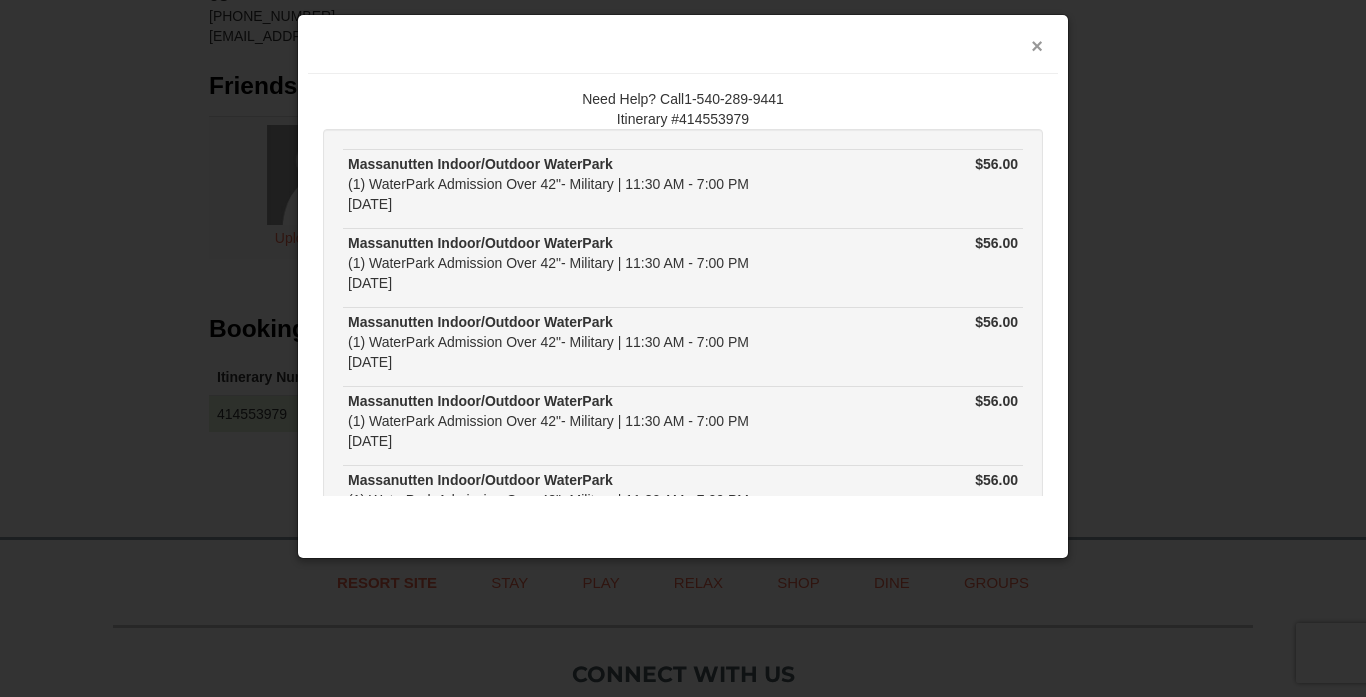 click on "×" at bounding box center (1037, 46) 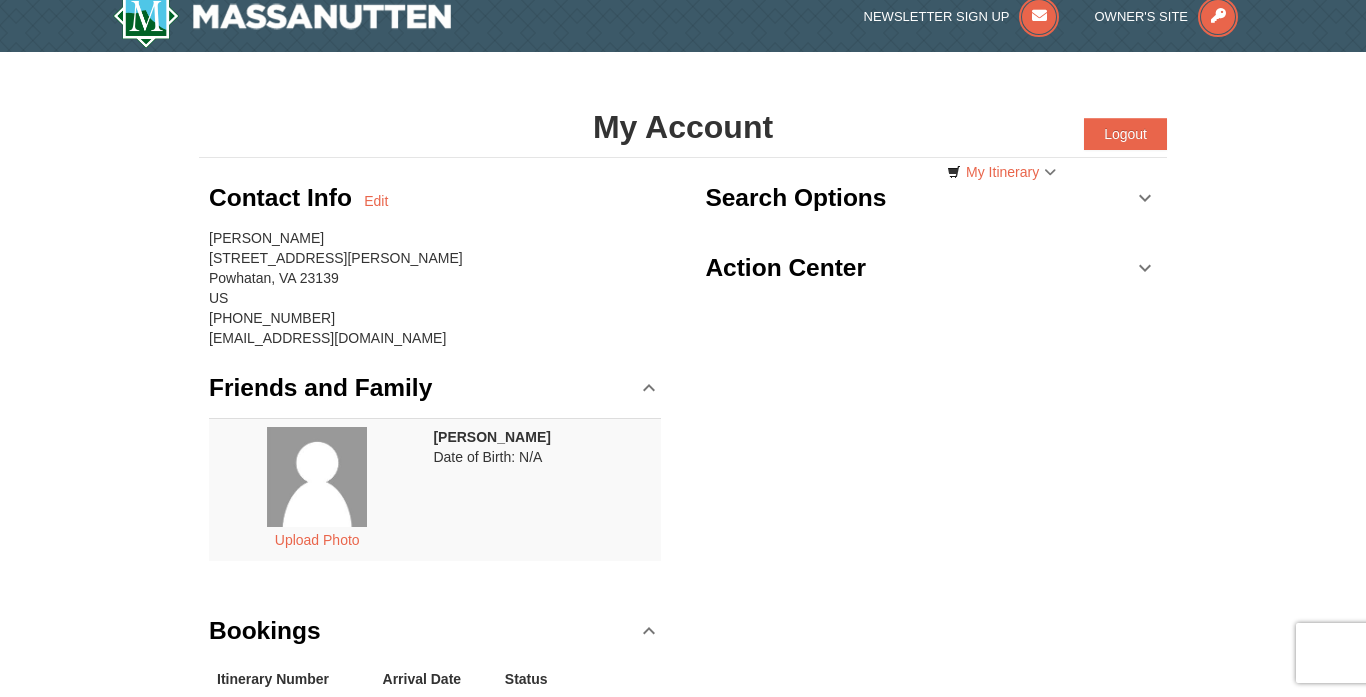 scroll, scrollTop: 0, scrollLeft: 0, axis: both 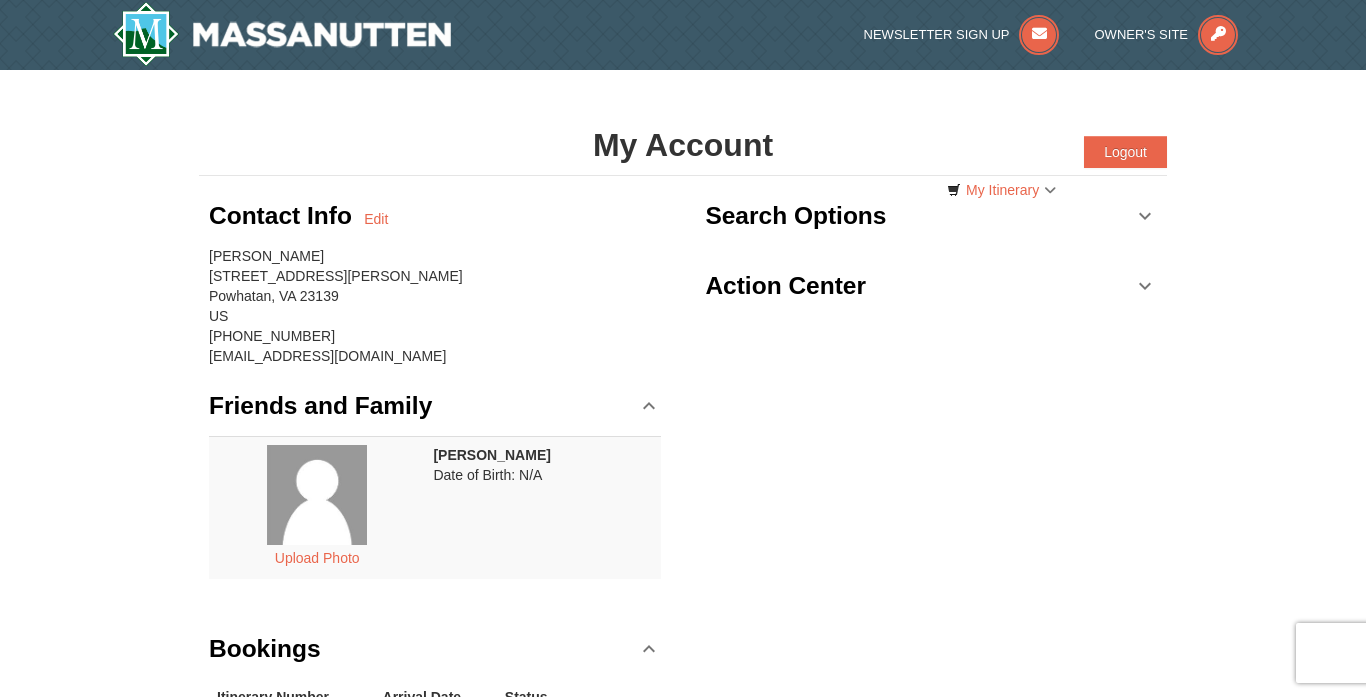 click on "Search Options" at bounding box center (931, 216) 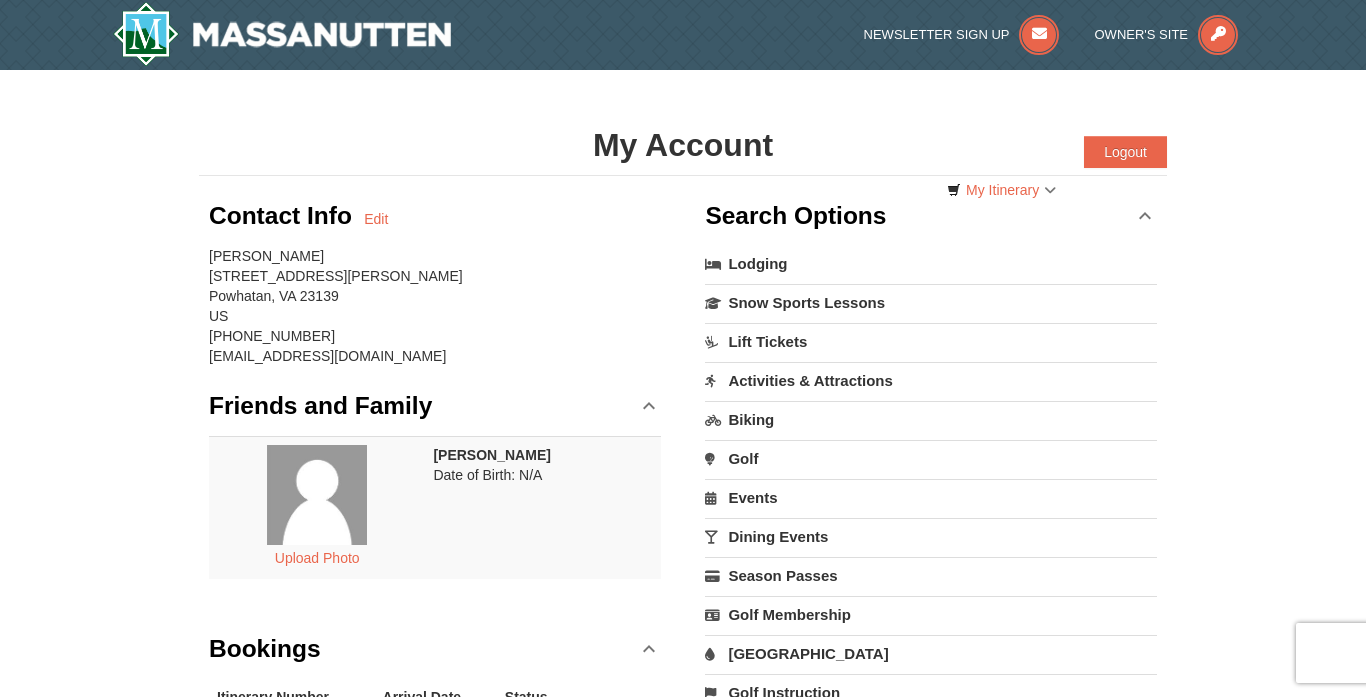 click on "×
My Account
Categories
Map
List
Filter
My Itinerary
Questions?  [PHONE_NUMBER]
Logout
Contact Info
Edit
[PERSON_NAME]
[STREET_ADDRESS][PERSON_NAME]
[PHONE_NUMBER]
[EMAIL_ADDRESS][DOMAIN_NAME]
Friends and Family
Upload Photo" at bounding box center (683, 468) 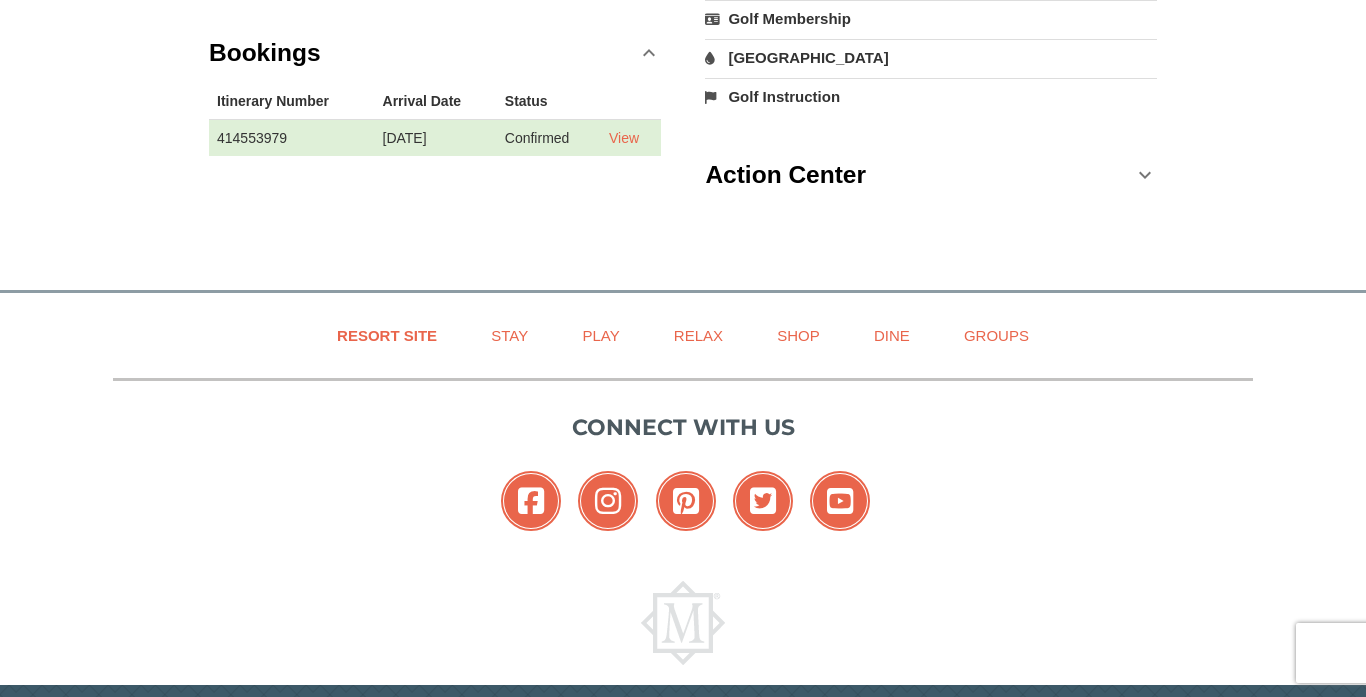 scroll, scrollTop: 600, scrollLeft: 0, axis: vertical 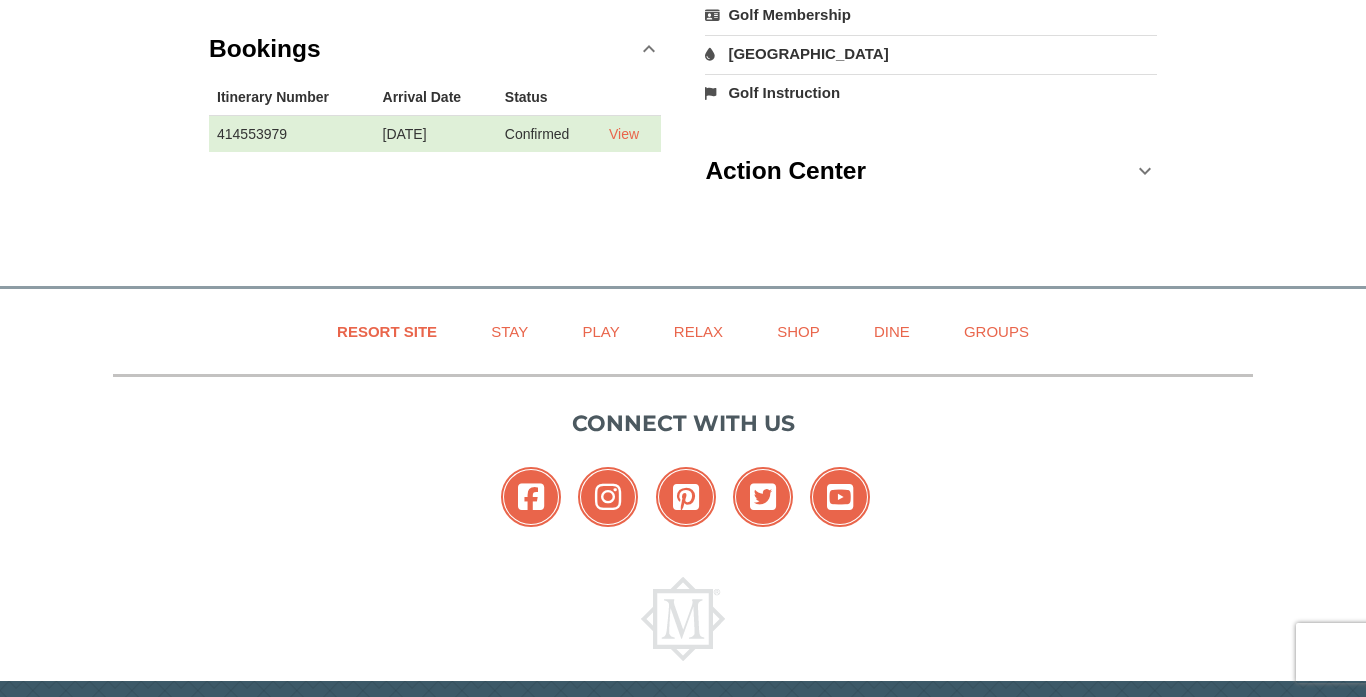 click on "×
My Account
Categories
Map
List
Filter
My Itinerary
Questions?  [PHONE_NUMBER]
Logout
Contact Info
Edit
[PERSON_NAME]
[STREET_ADDRESS][PERSON_NAME]
[PHONE_NUMBER]
[EMAIL_ADDRESS][DOMAIN_NAME]
Friends and Family
Upload Photo" at bounding box center [683, -132] 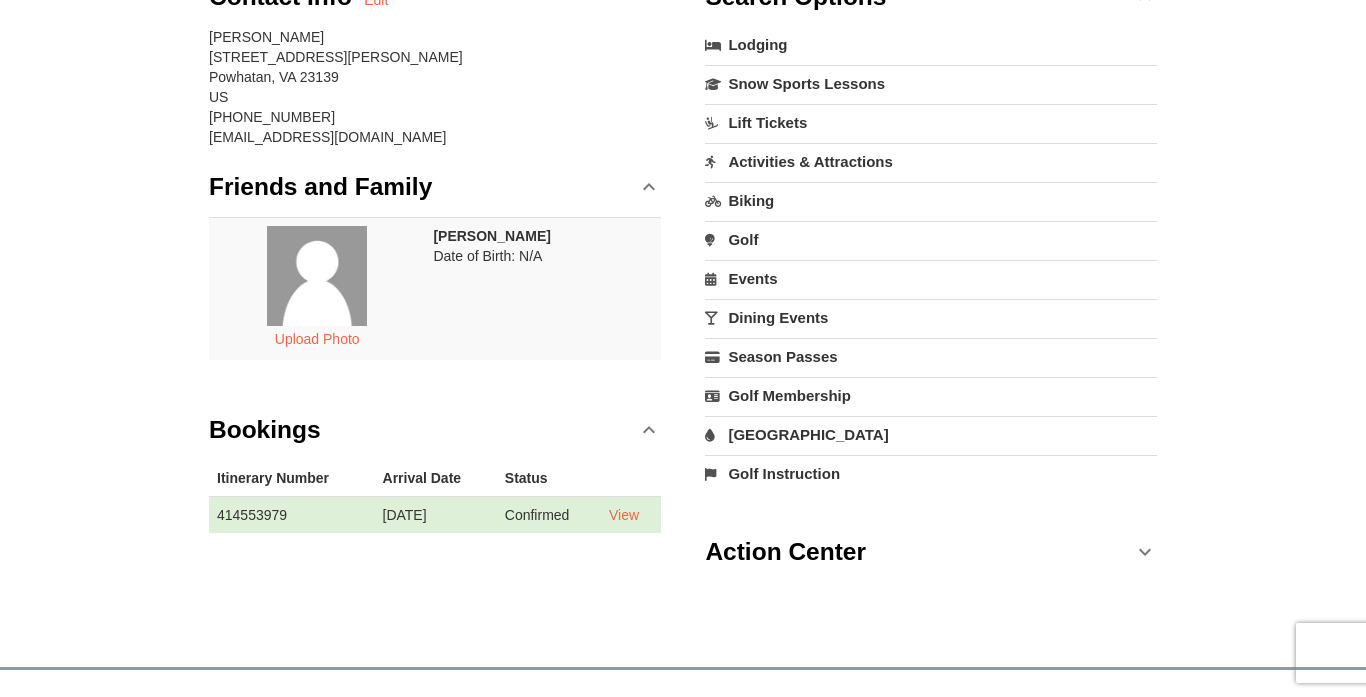 scroll, scrollTop: 200, scrollLeft: 0, axis: vertical 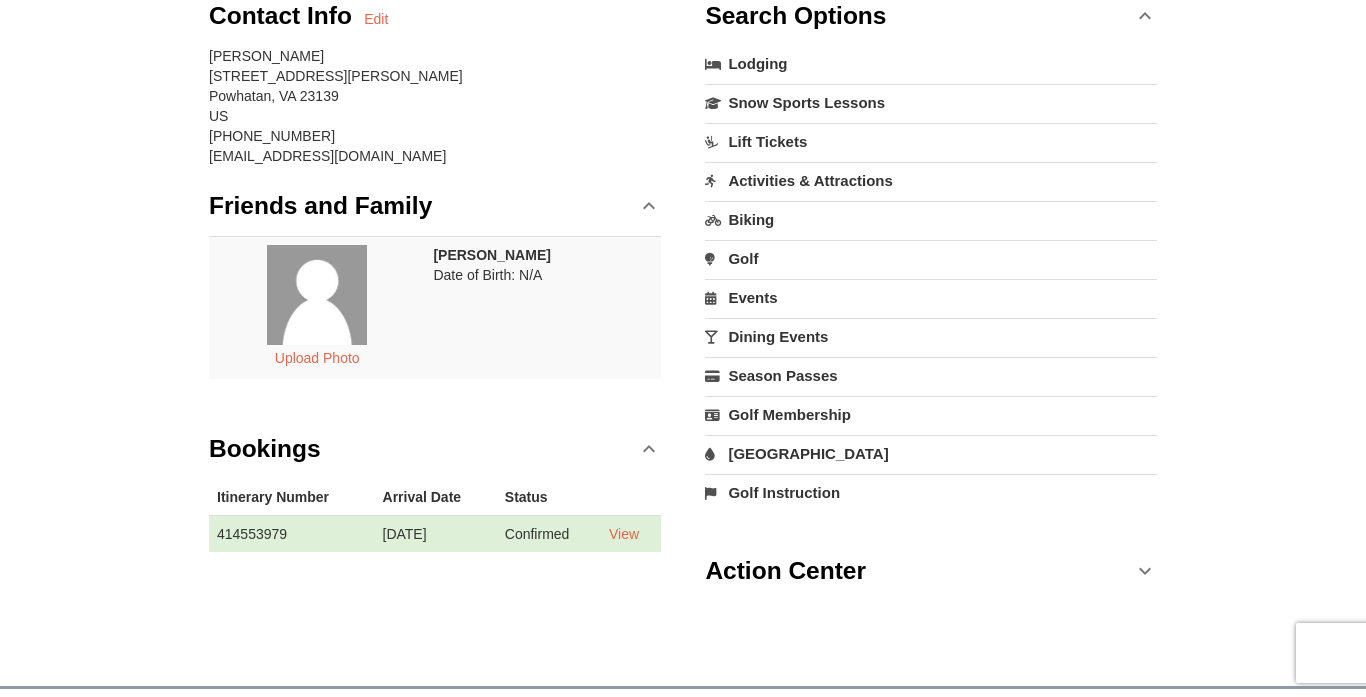 click on "[DATE]" at bounding box center (436, 533) 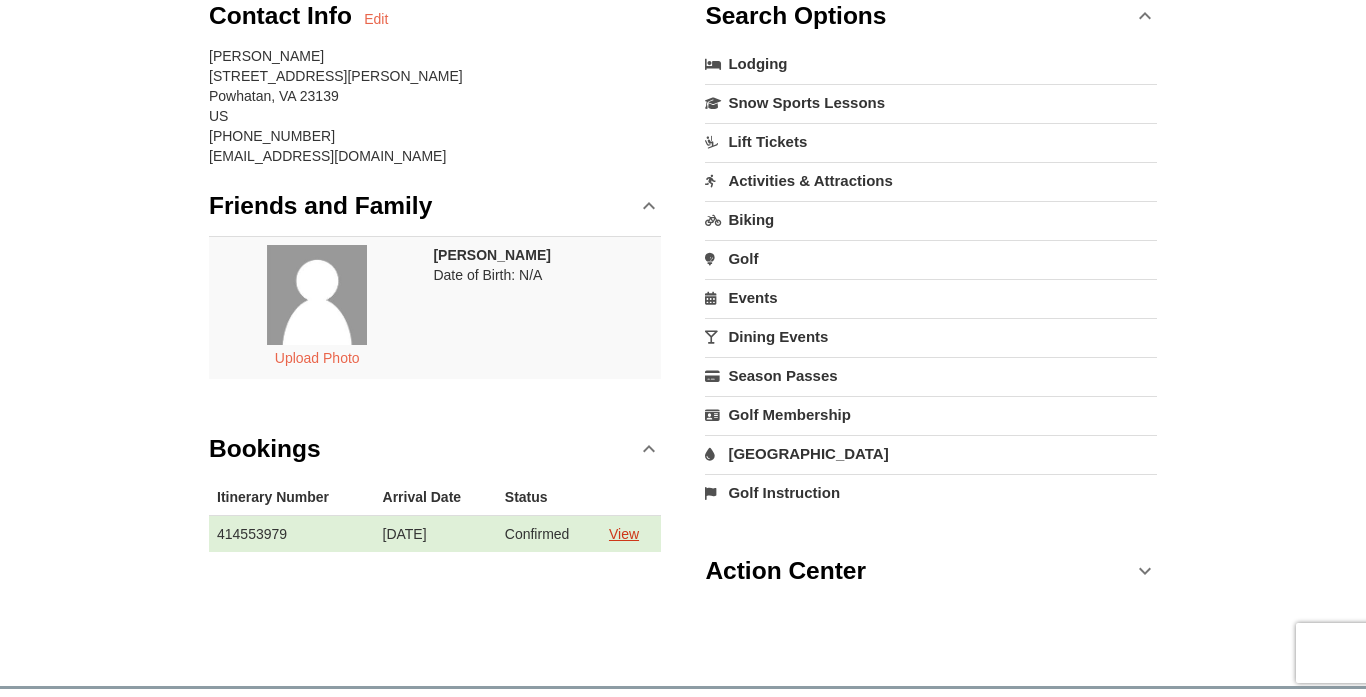 click on "View" at bounding box center [624, 534] 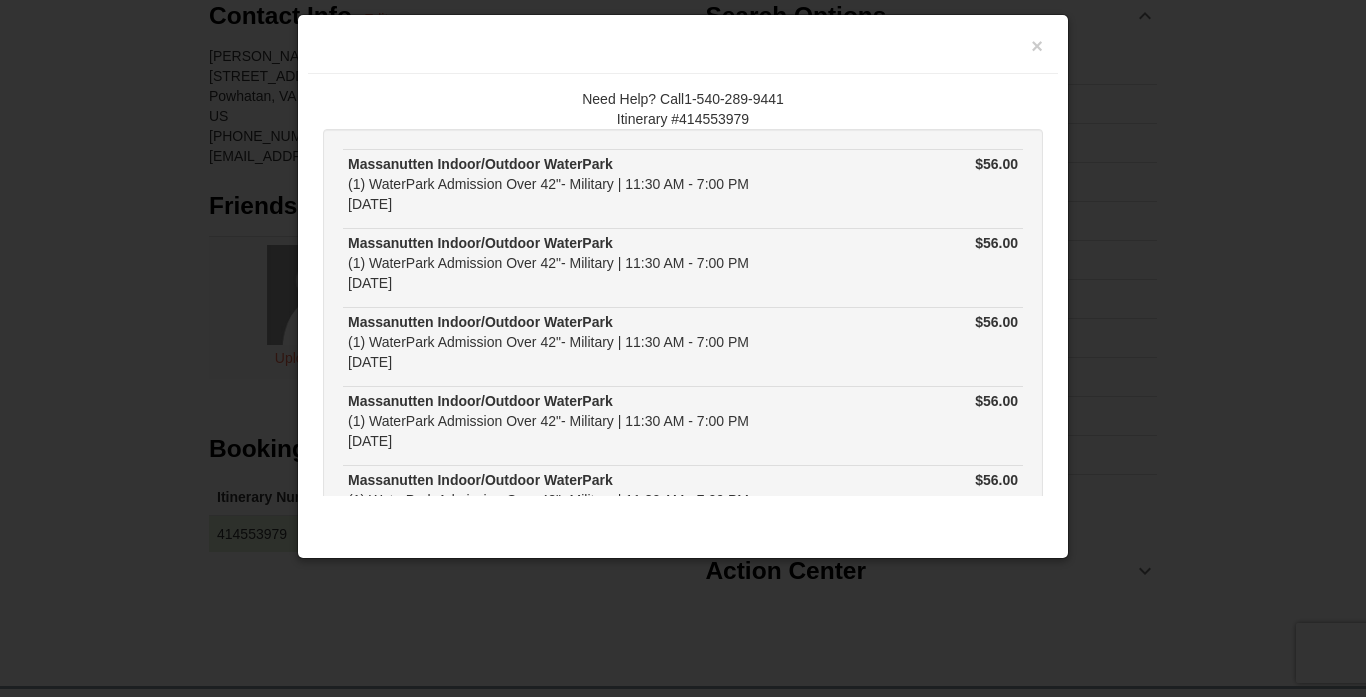click at bounding box center (683, 348) 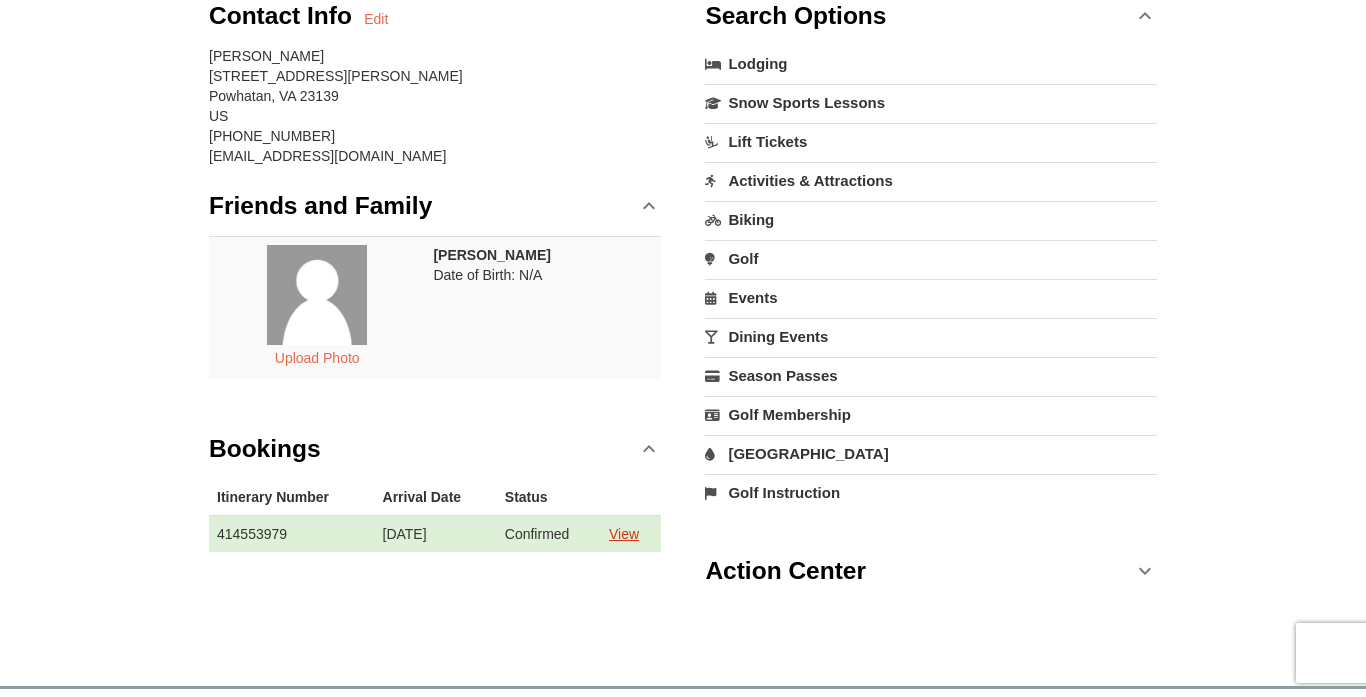 click on "View" at bounding box center (624, 534) 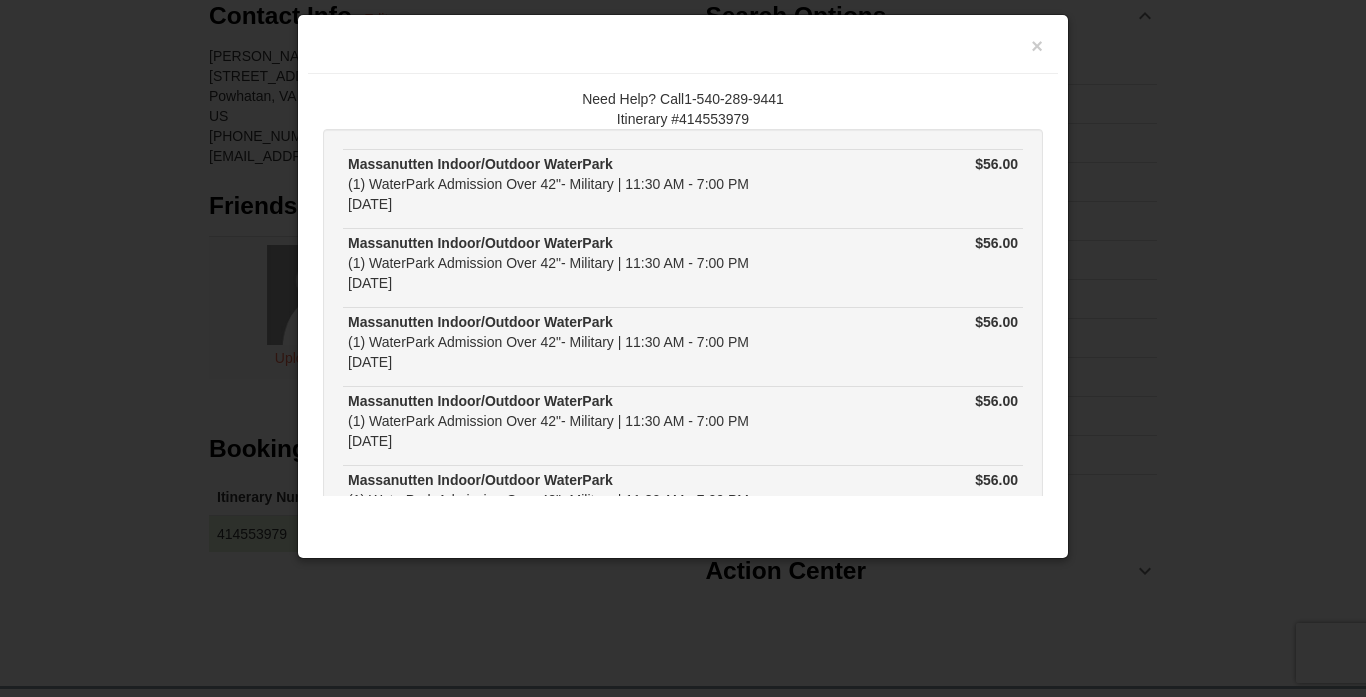 click on "×
Need Help? Call1-540-289-9441 Itinerary #414553979
Massanutten Indoor/Outdoor WaterPark
(1) WaterPark Admission Over 42"- Military | 11:30 AM - 7:00 PM
[DATE]
$56.00" at bounding box center (683, 286) 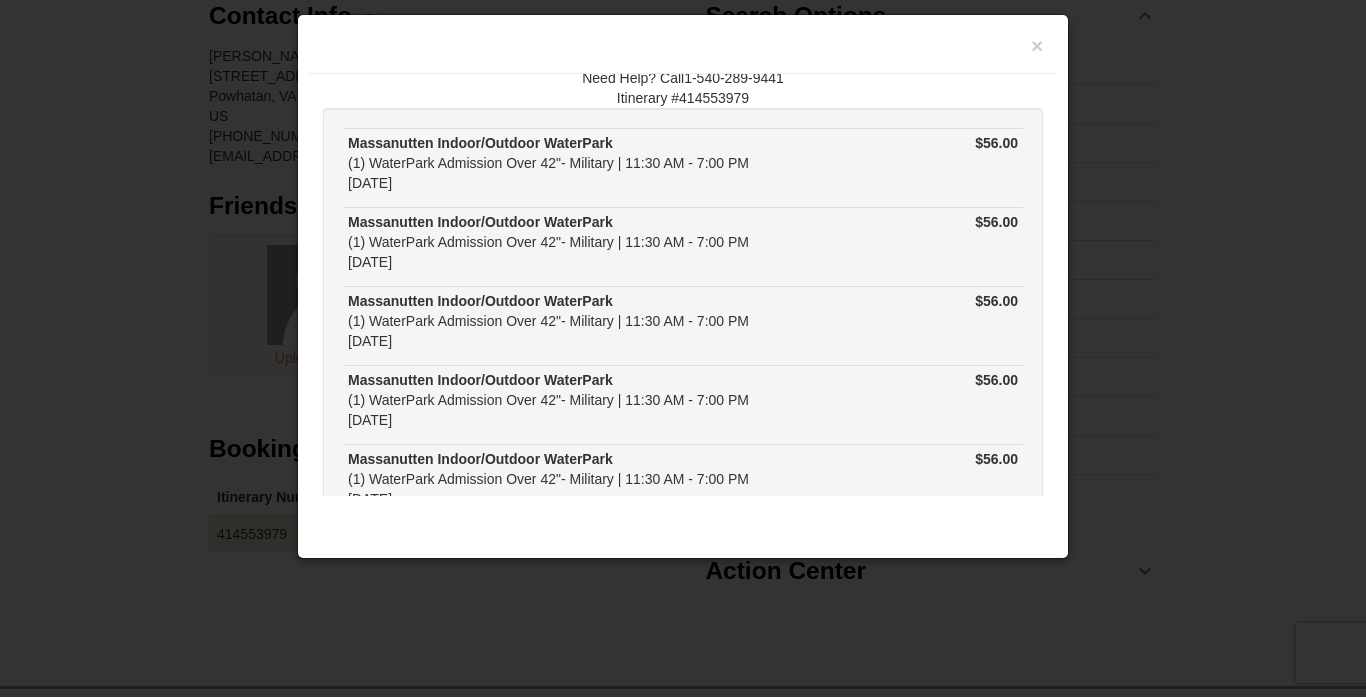 scroll, scrollTop: 0, scrollLeft: 0, axis: both 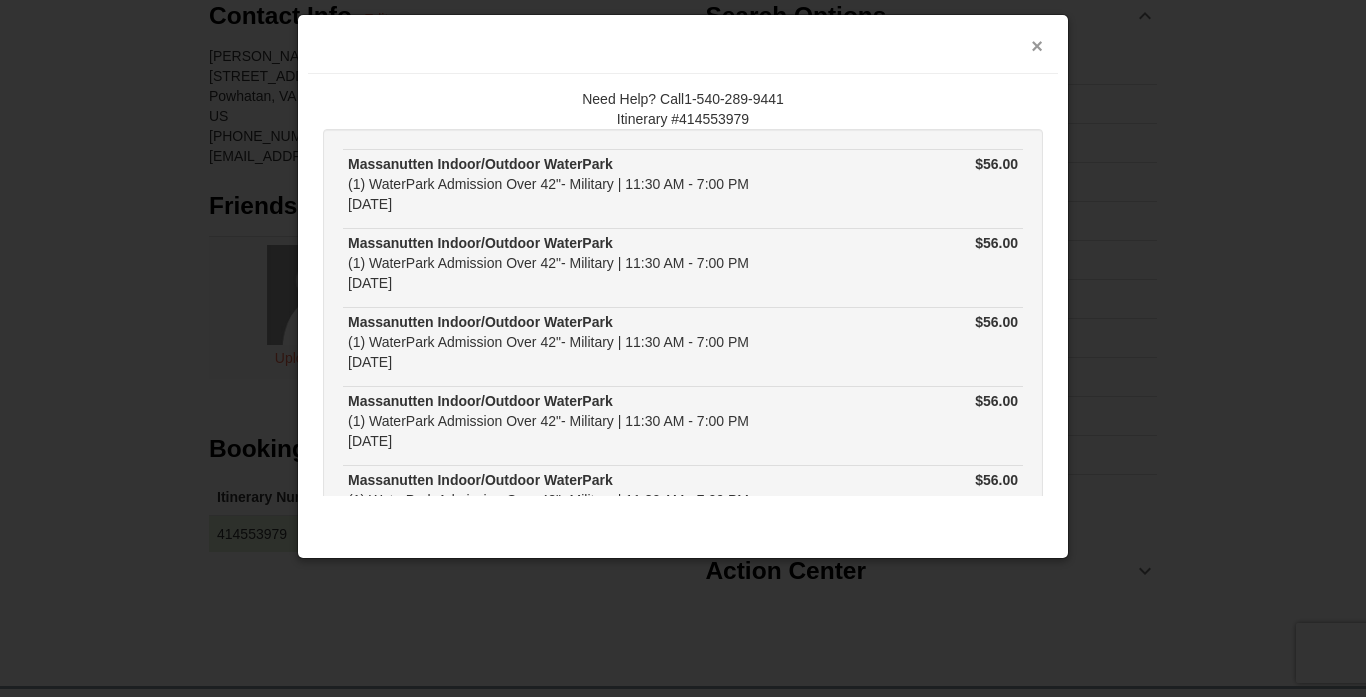 click on "×" at bounding box center (1037, 46) 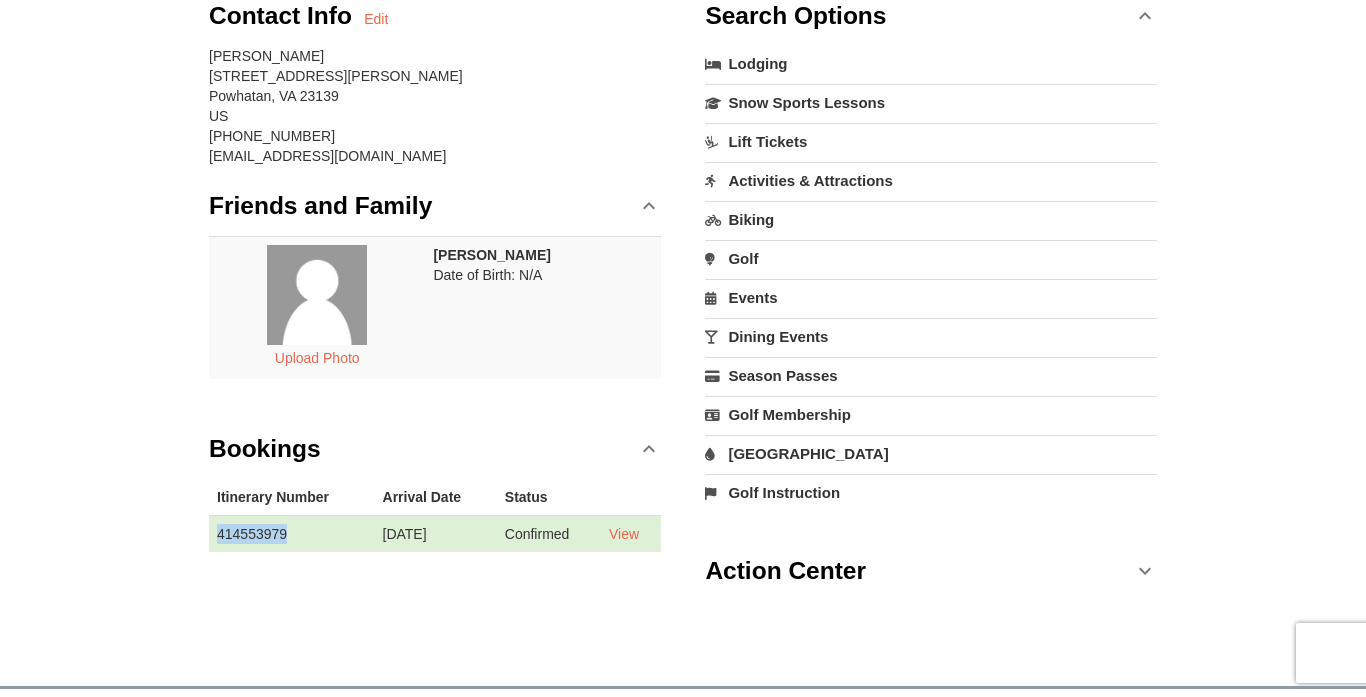 drag, startPoint x: 290, startPoint y: 532, endPoint x: 212, endPoint y: 538, distance: 78.23043 